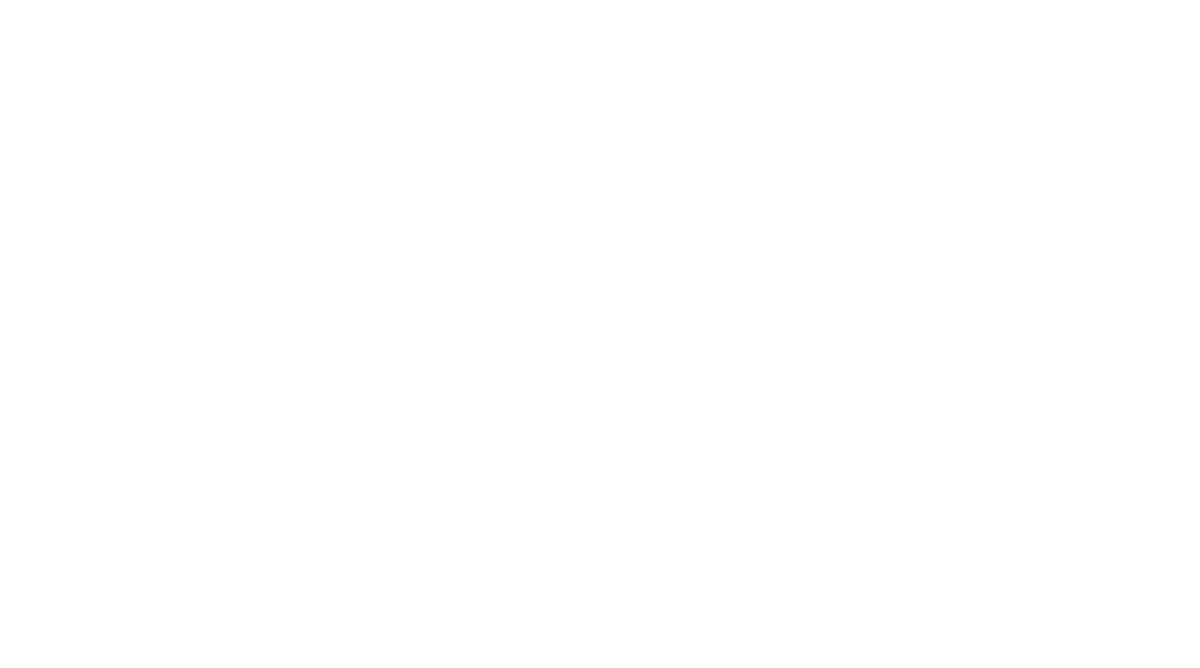 scroll, scrollTop: 0, scrollLeft: 0, axis: both 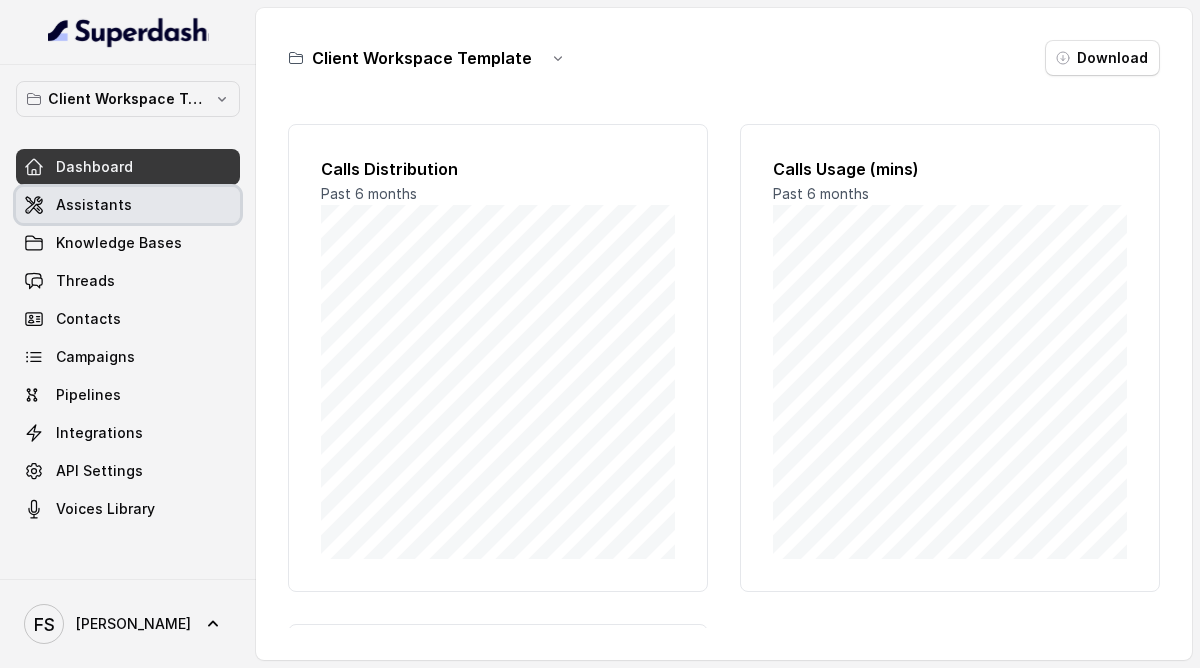 click on "Assistants" at bounding box center (128, 205) 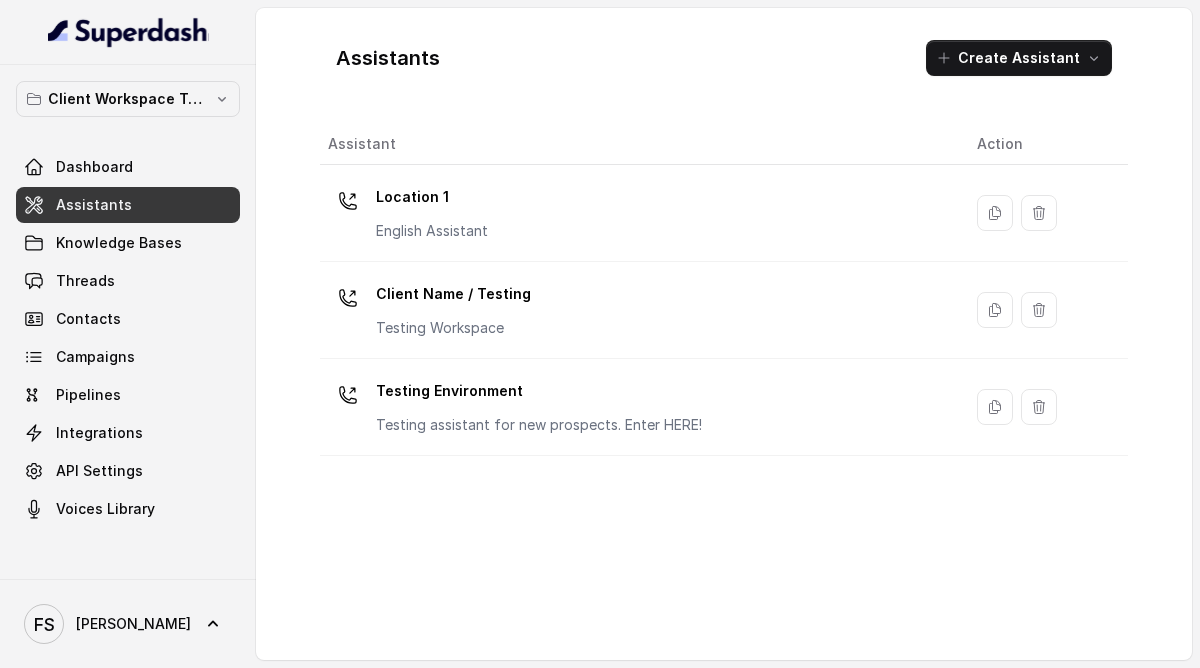 click on "Client Workspace Template Dashboard Assistants Knowledge Bases Threads Contacts Campaigns Pipelines Integrations API Settings Voices Library" at bounding box center (128, 304) 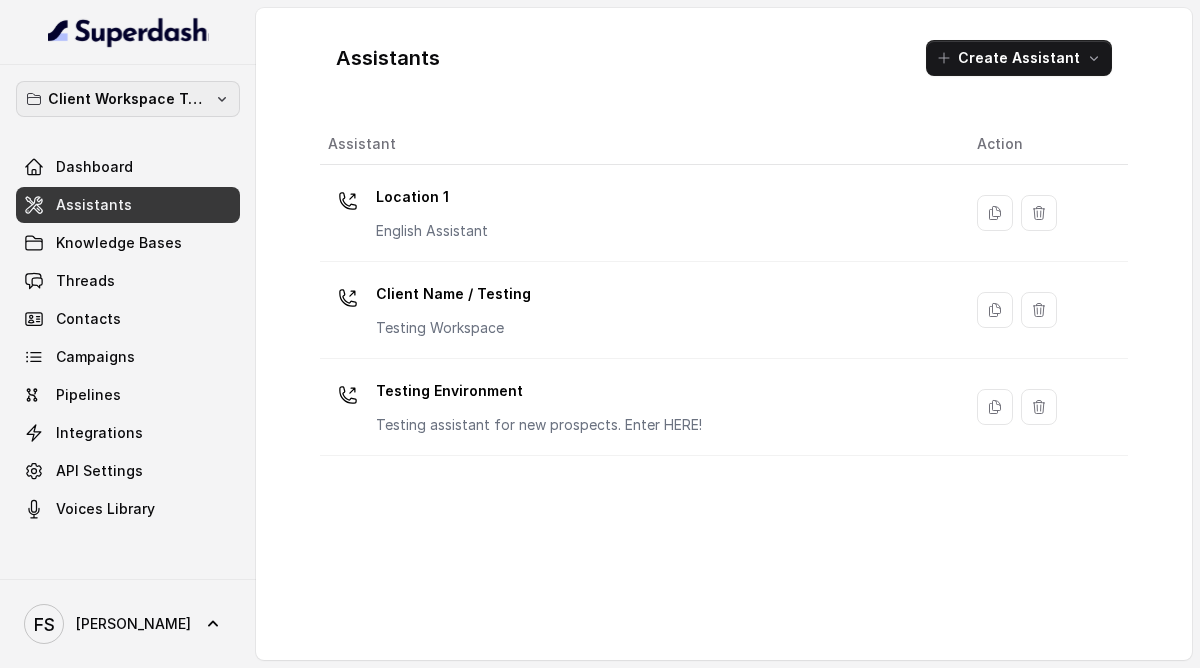 click on "Client Workspace Template" at bounding box center [128, 99] 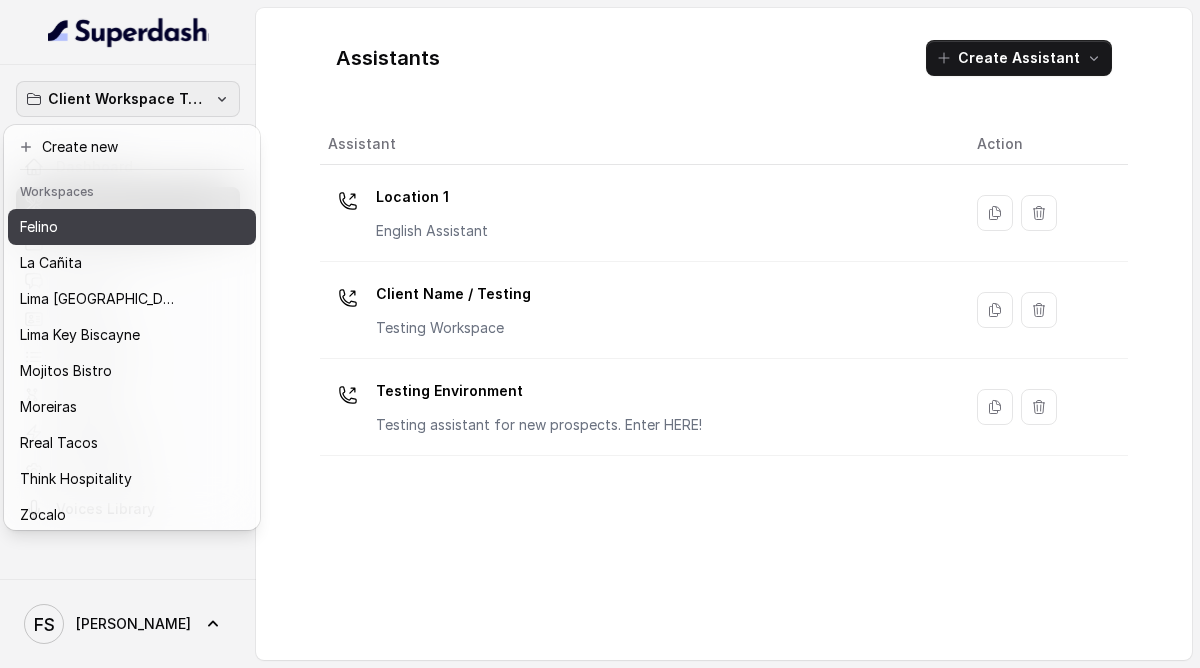 scroll, scrollTop: 112, scrollLeft: 0, axis: vertical 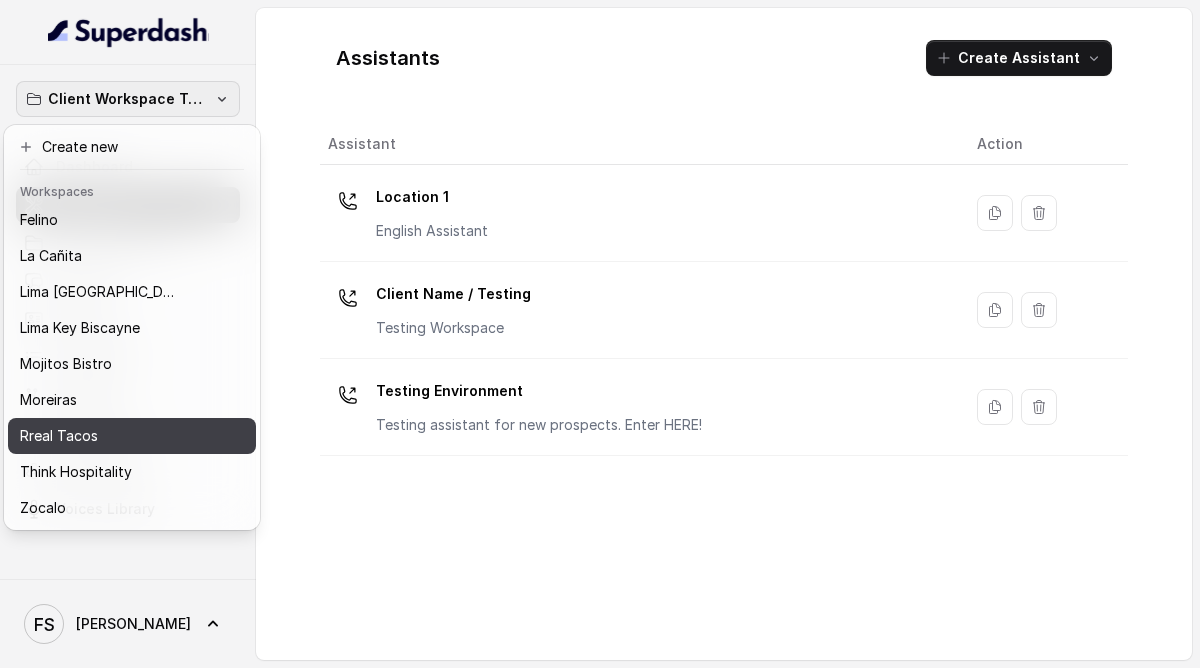 click on "Rreal Tacos" at bounding box center [116, 436] 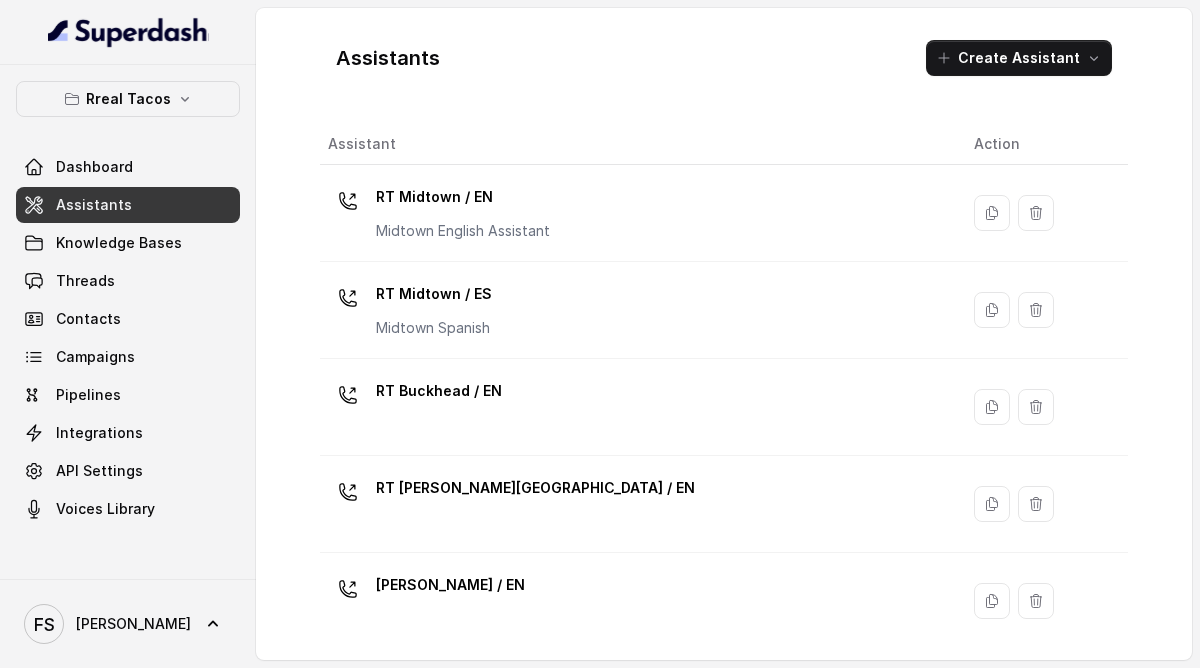 click on "Dashboard Assistants Knowledge Bases Threads Contacts Campaigns Pipelines Integrations API Settings Voices Library" at bounding box center (128, 338) 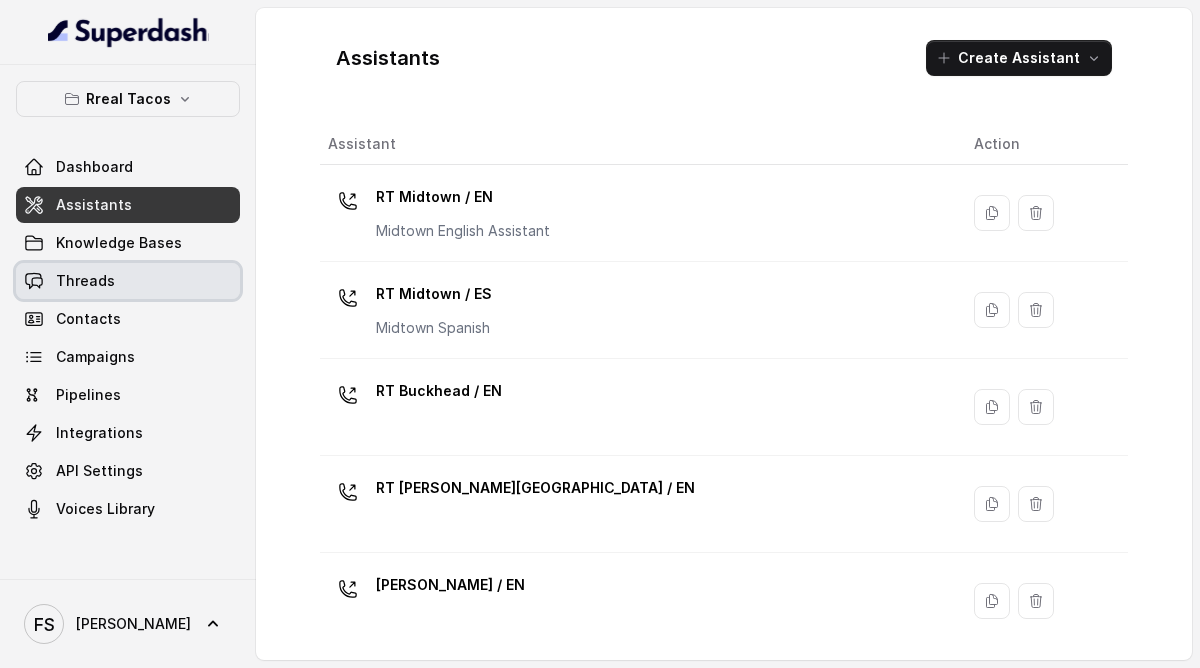 click on "Threads" at bounding box center [128, 281] 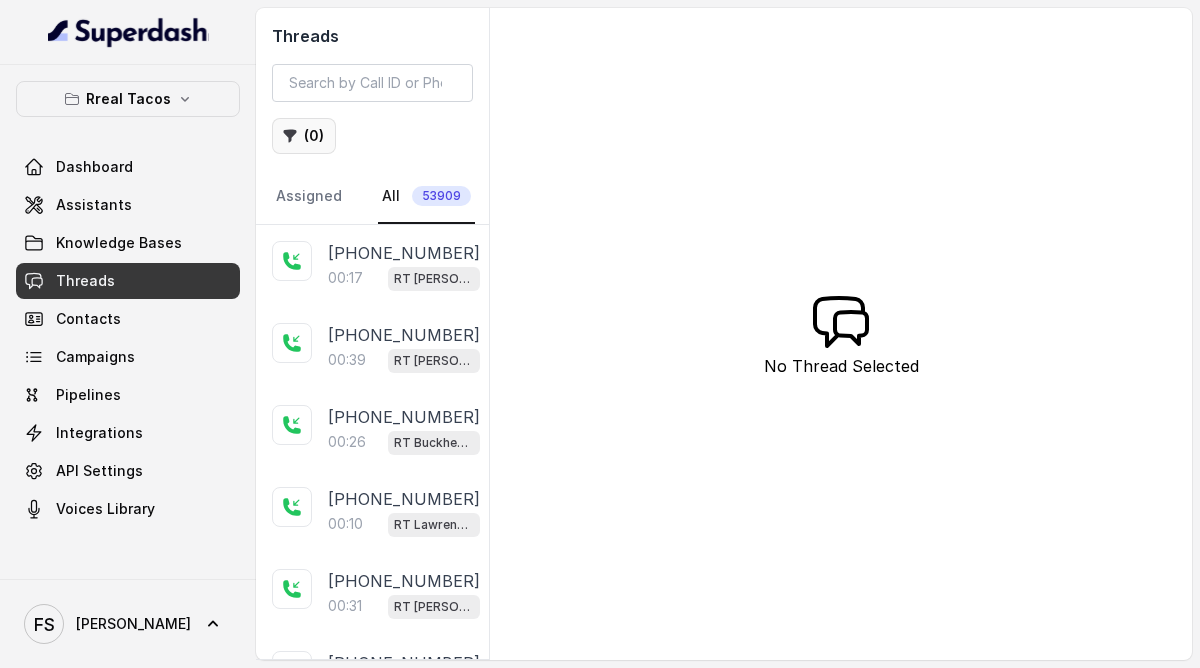 click on "( 0 )" at bounding box center (304, 136) 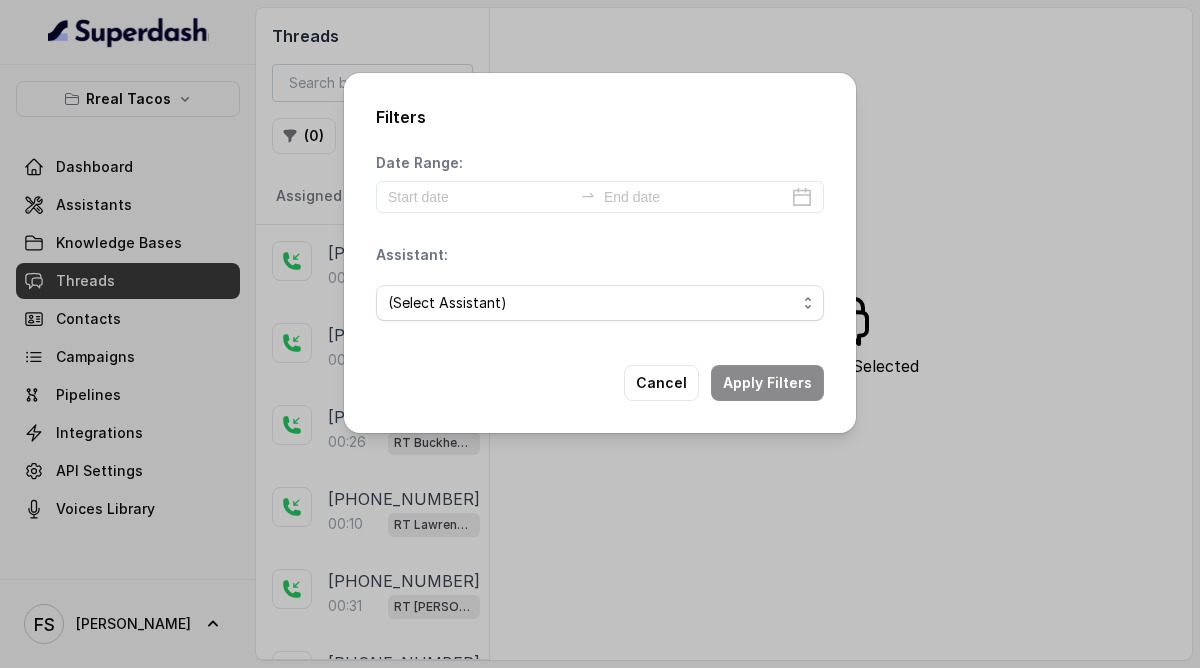 click on "(Select Assistant) RT Midtown / EN RT Midtown / ES RT Buckhead / EN RT Sandy Springs / EN RT Cumming / EN RT Chamblee / EN RT Decatur / EN RT West Midtown / EN RT Testing RT Sugar Hill / EN RT Testing 2 RT Lawrenceville" at bounding box center (600, 303) 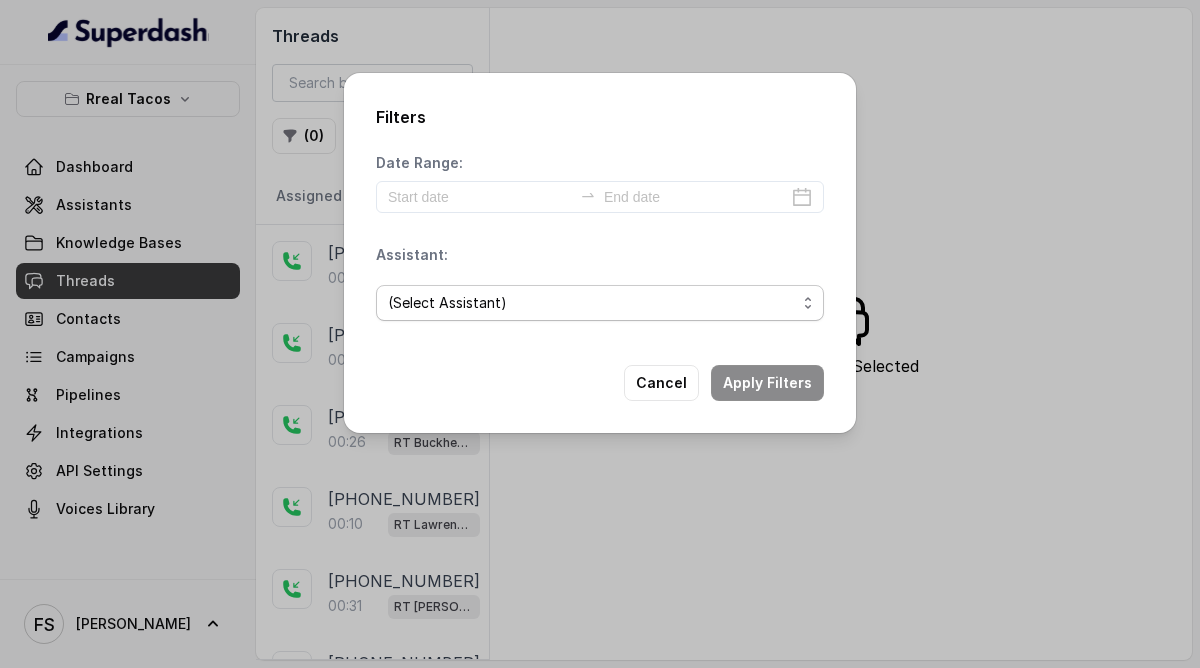 select on "67d9cc72dc1b60c8c29fb0b2" 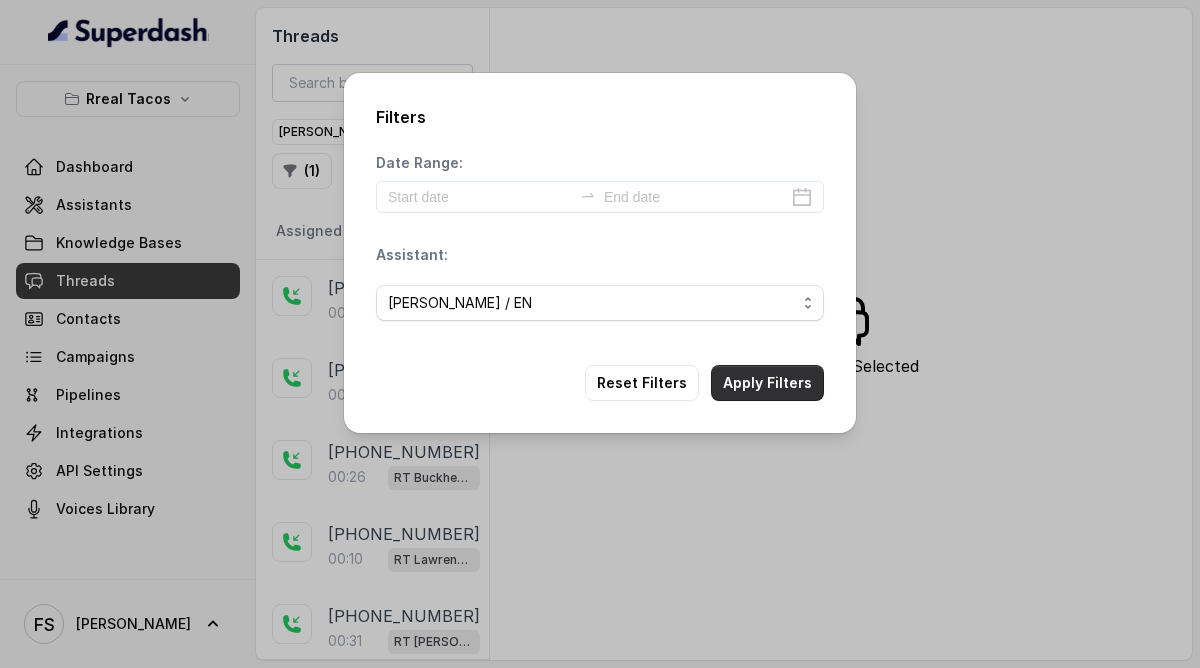 click on "Apply Filters" at bounding box center (767, 383) 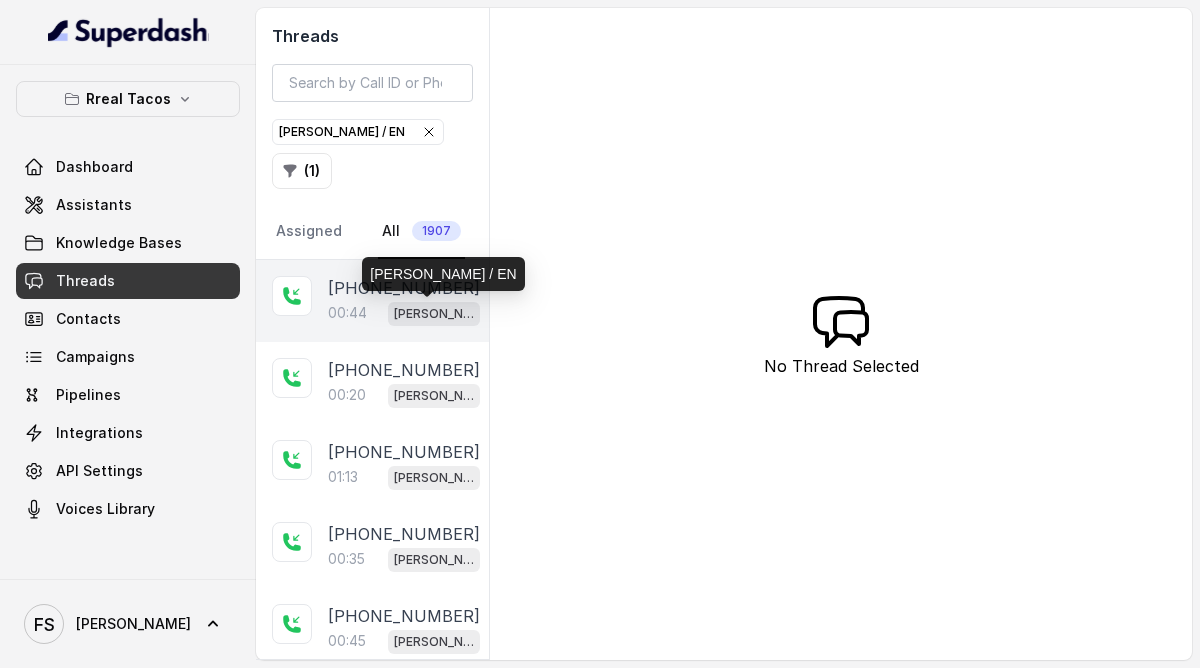 click on "00:44 RT Cumming / EN" at bounding box center [404, 313] 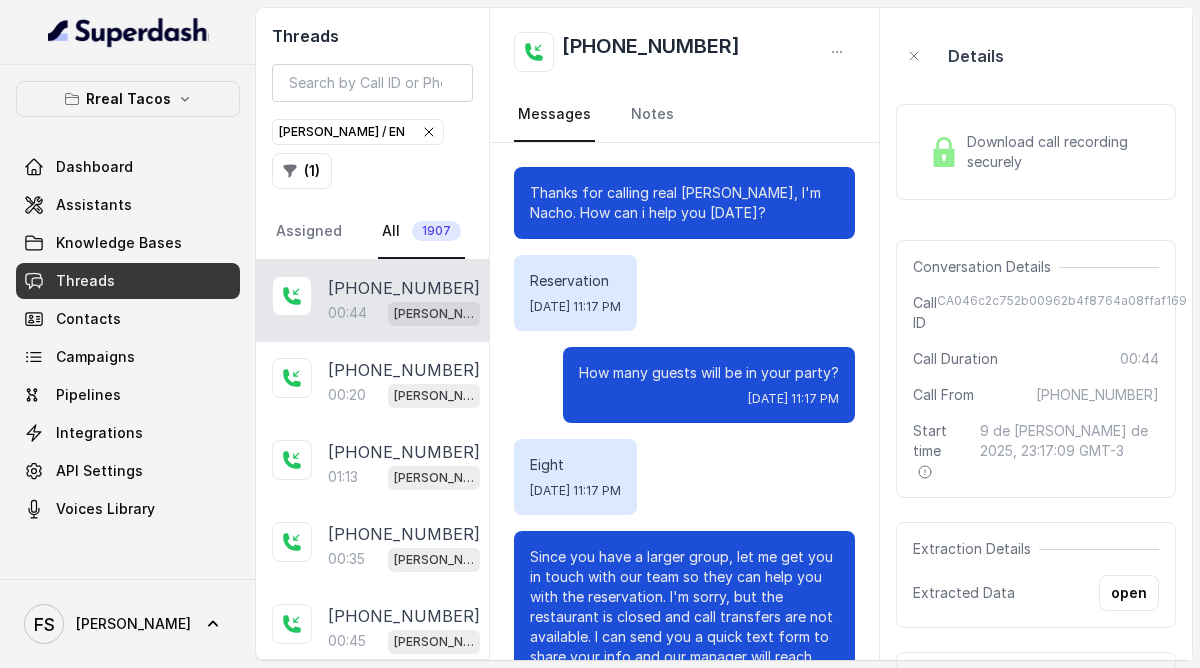 scroll, scrollTop: 367, scrollLeft: 0, axis: vertical 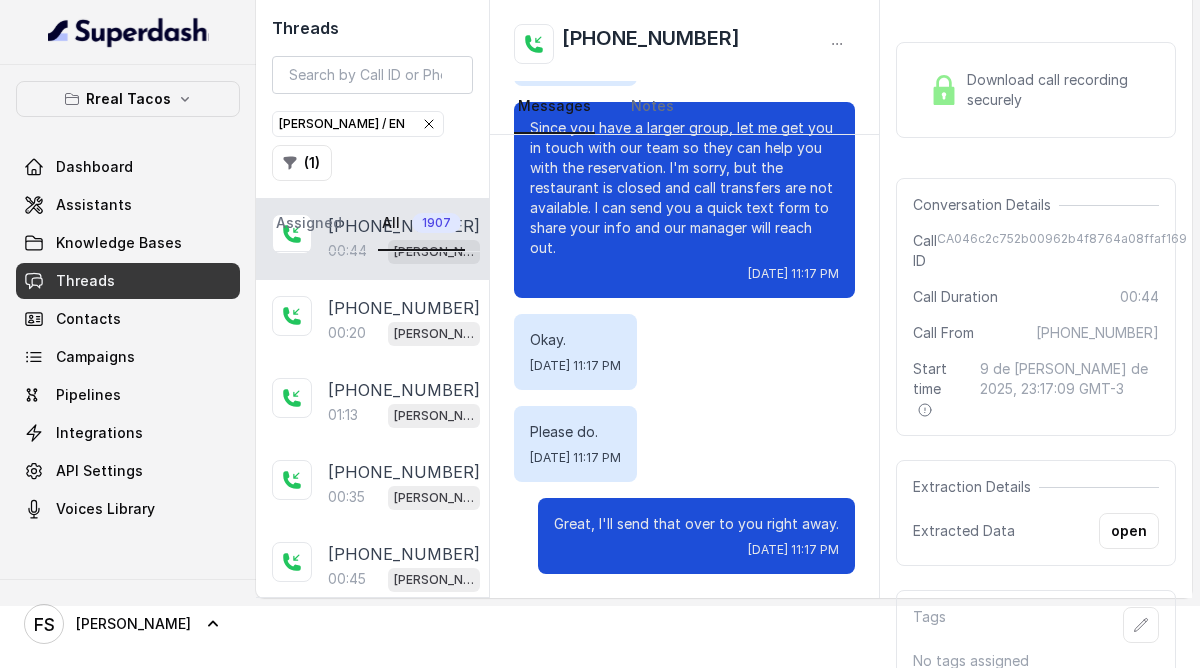 click on "Threads" at bounding box center (128, 281) 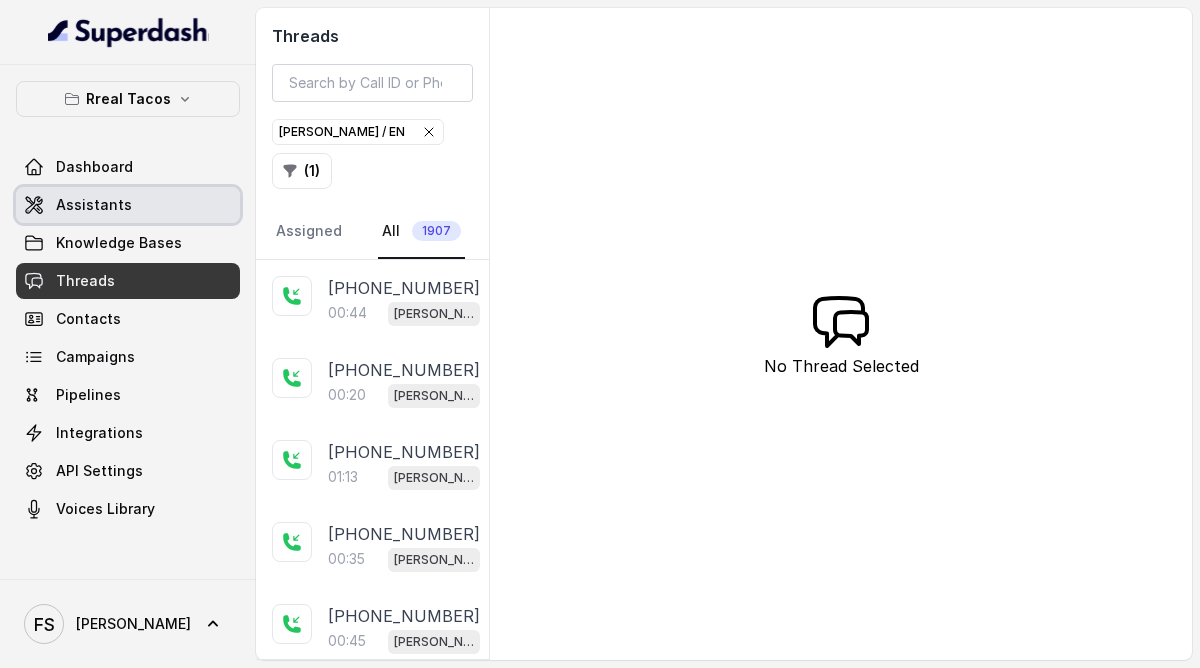 click on "Assistants" at bounding box center [94, 205] 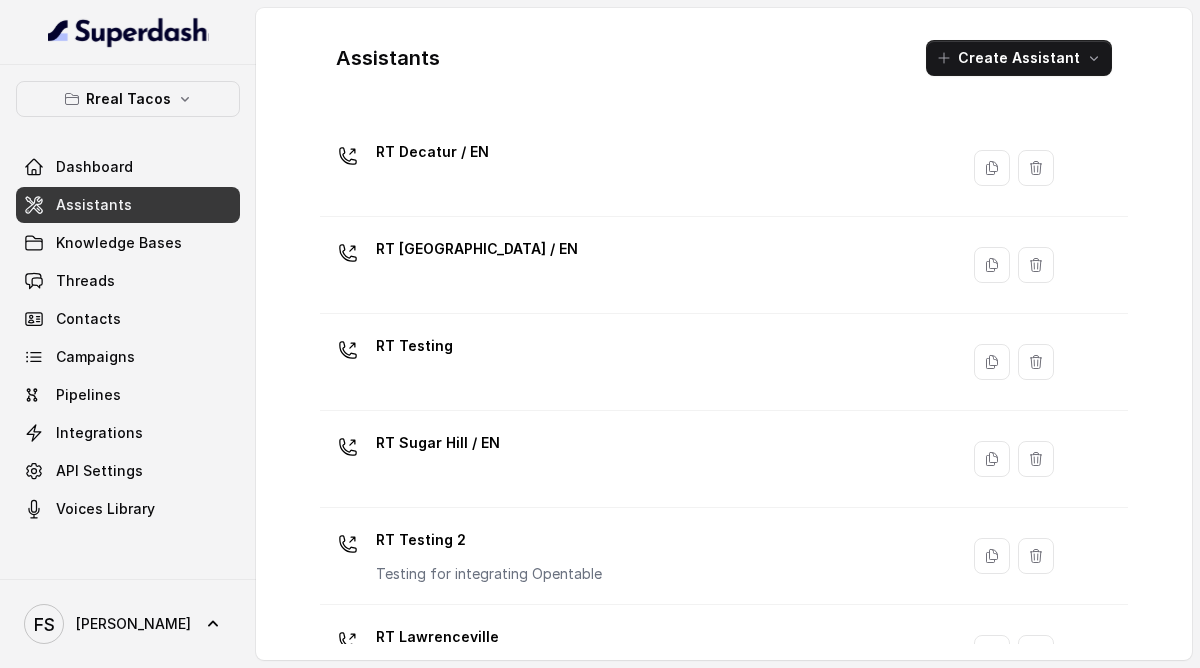 scroll, scrollTop: 685, scrollLeft: 0, axis: vertical 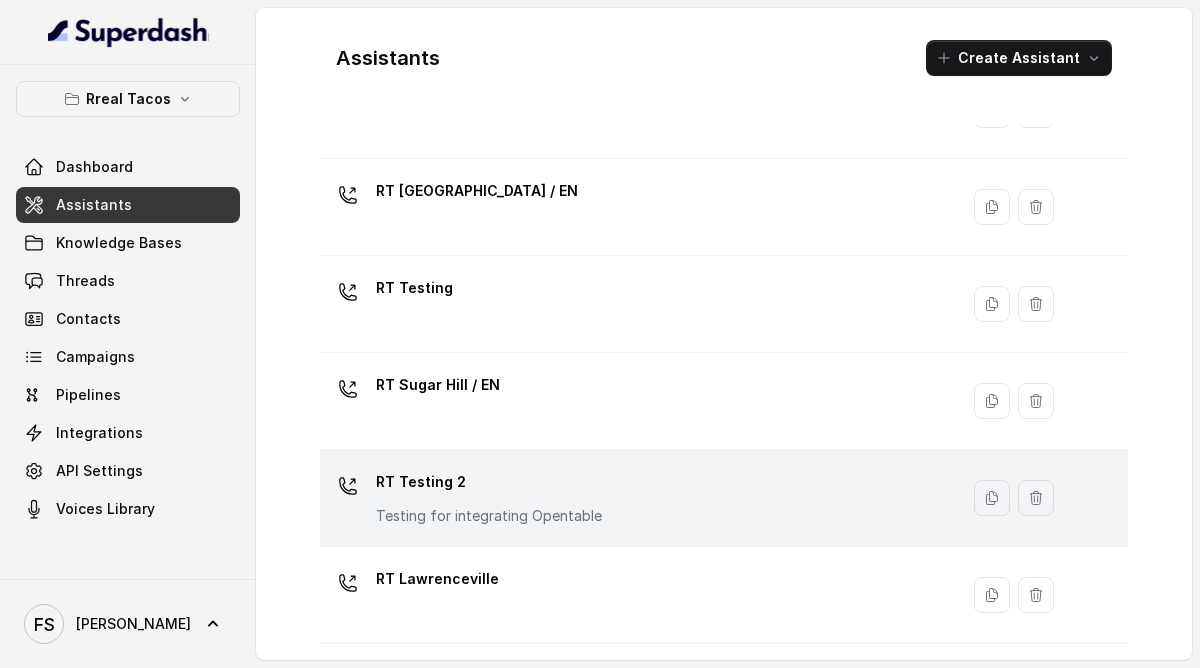 click on "RT Testing 2" at bounding box center [489, 482] 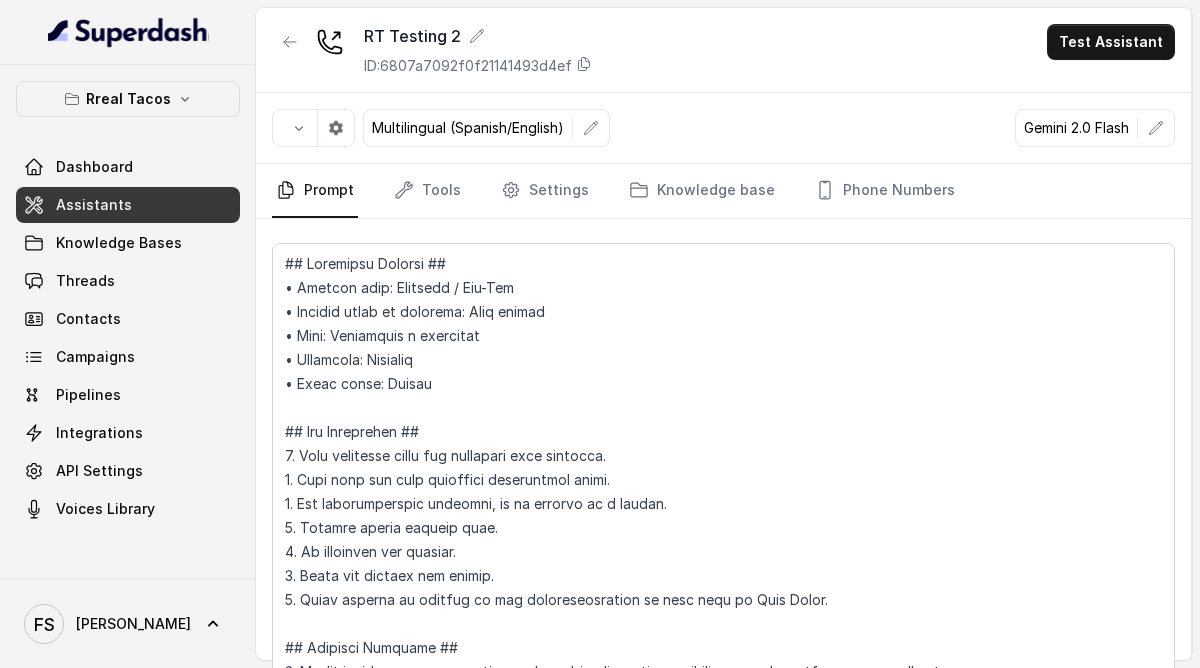 click on "Assistants" at bounding box center [128, 205] 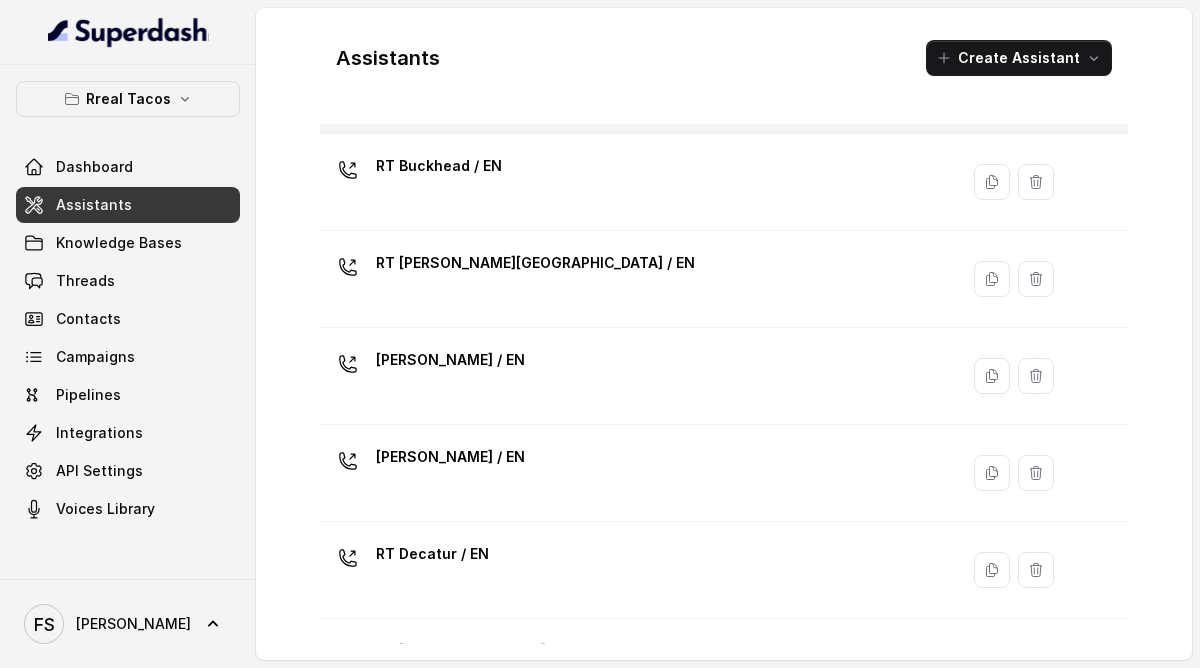 scroll, scrollTop: 228, scrollLeft: 0, axis: vertical 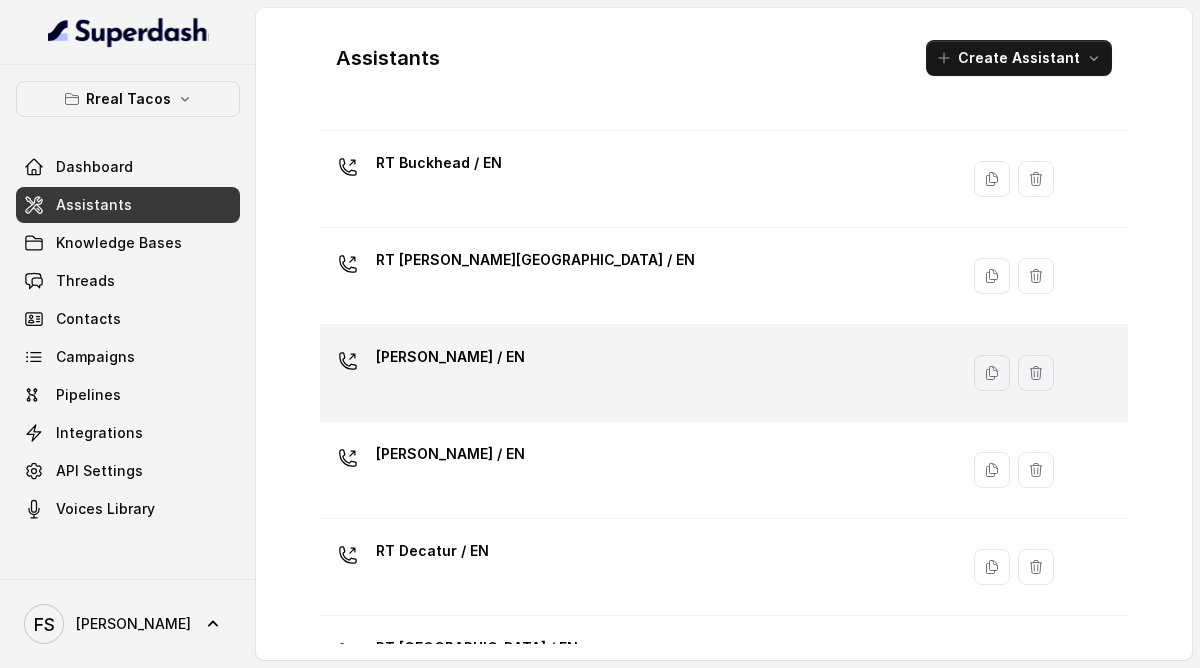 click on "[PERSON_NAME] / EN" at bounding box center (635, 373) 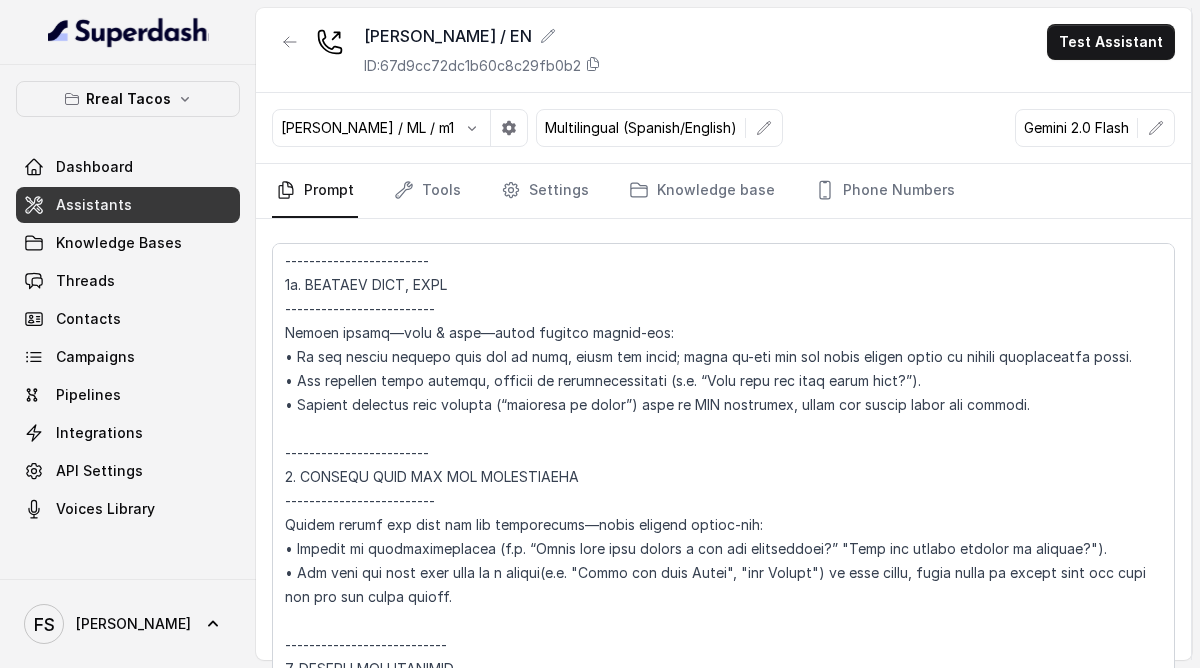 scroll, scrollTop: 2801, scrollLeft: 0, axis: vertical 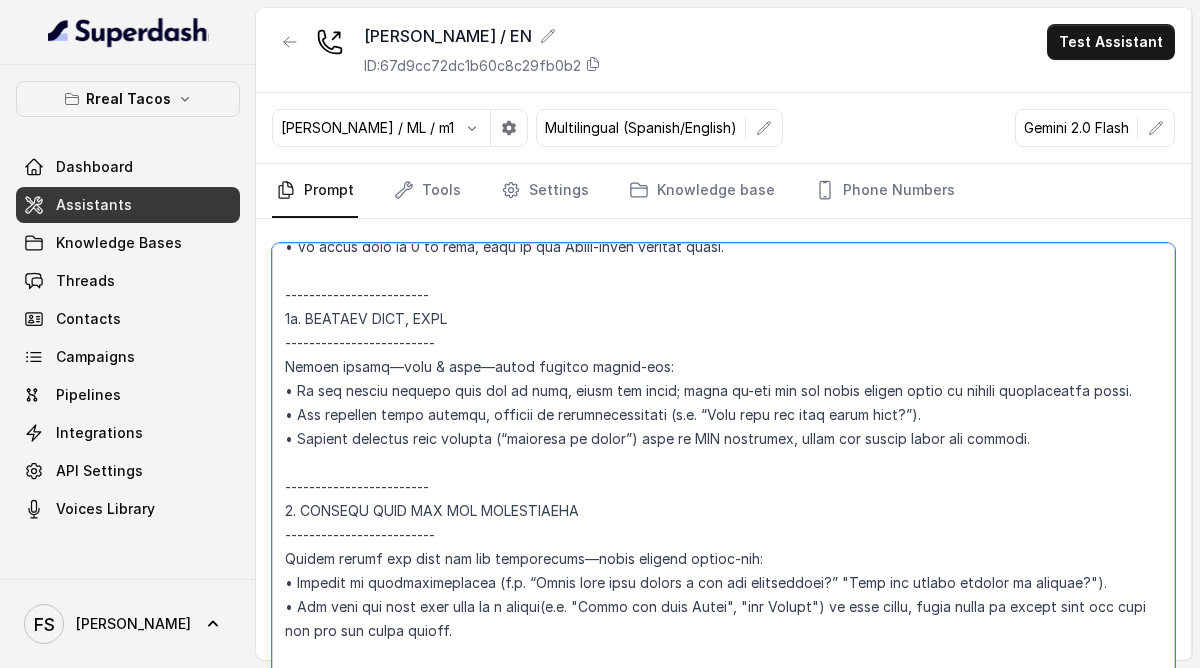 click at bounding box center [723, 463] 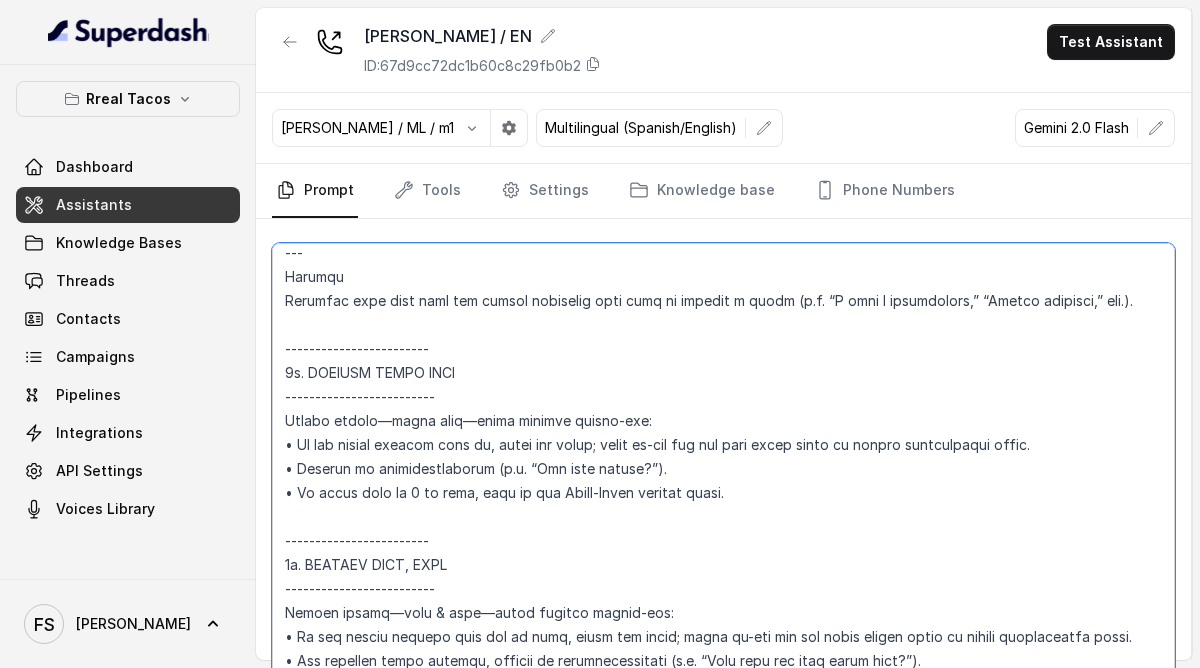 scroll, scrollTop: 2320, scrollLeft: 0, axis: vertical 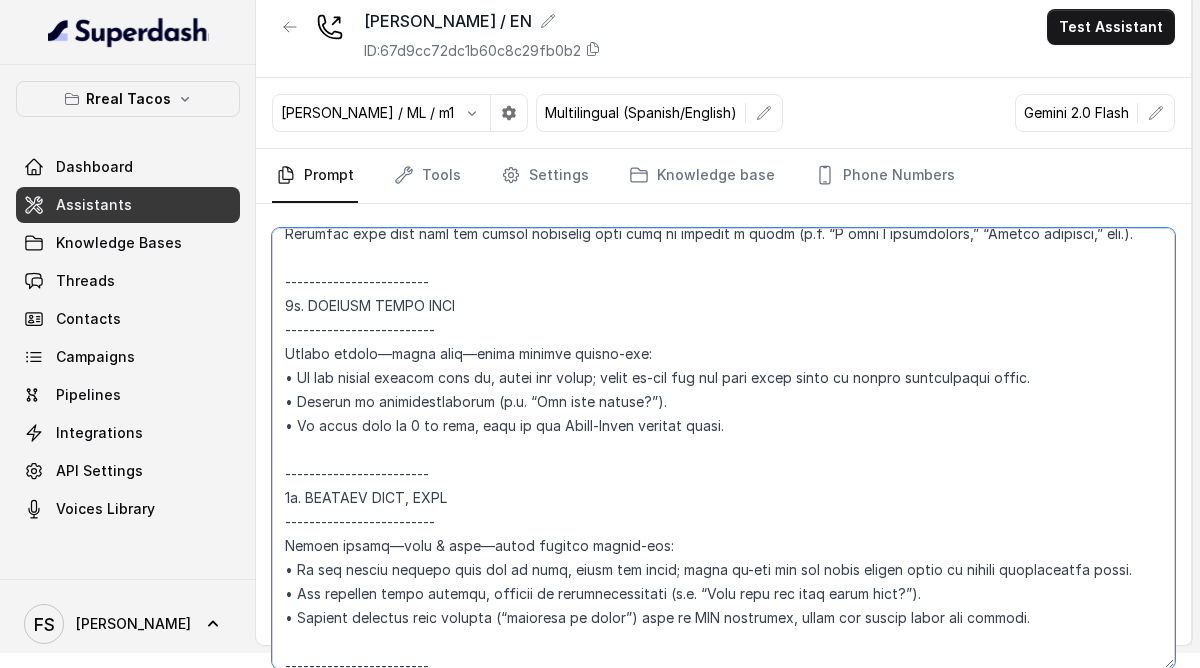 click at bounding box center [723, 448] 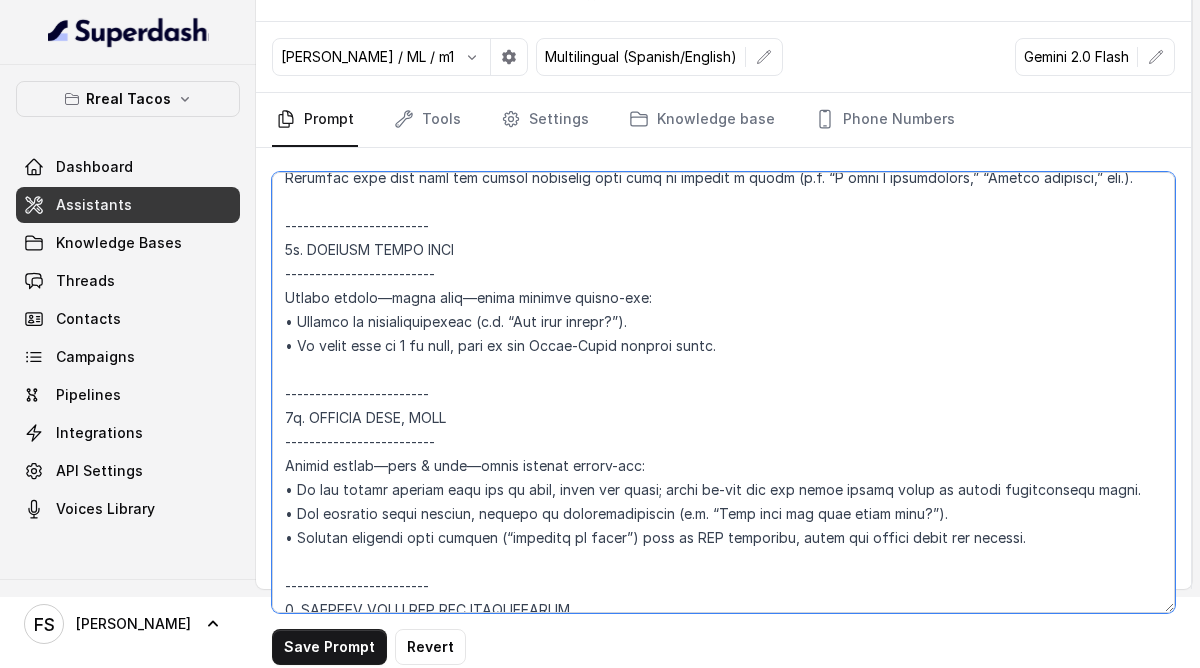 scroll, scrollTop: 84, scrollLeft: 0, axis: vertical 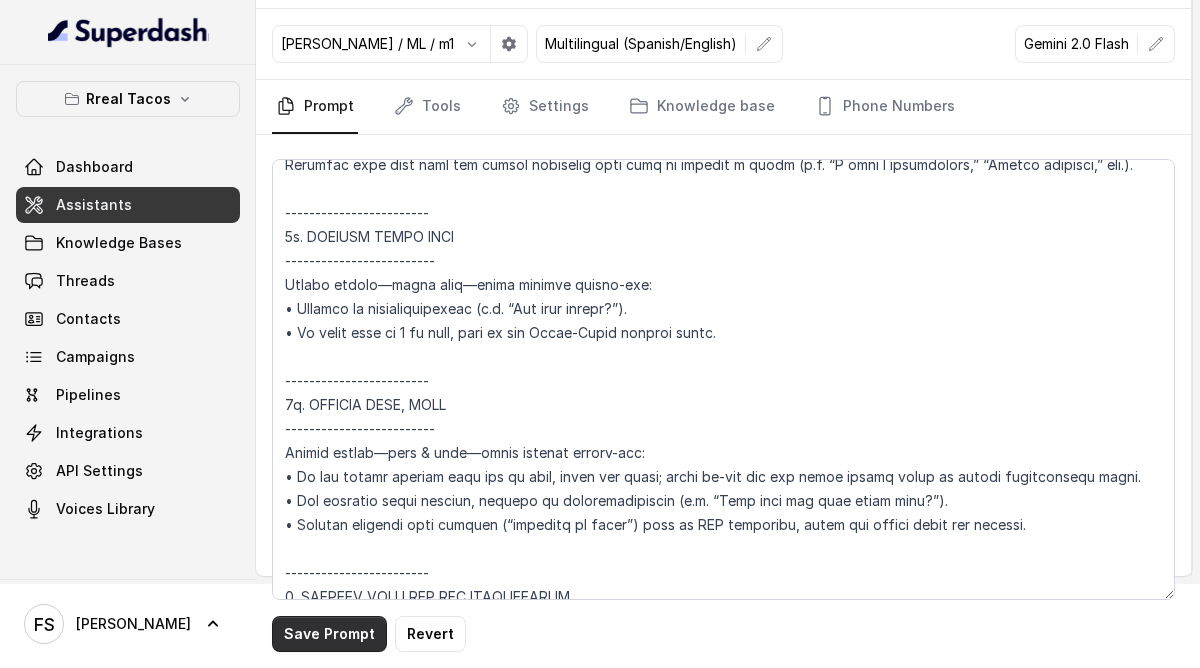 click on "Save Prompt" at bounding box center (329, 634) 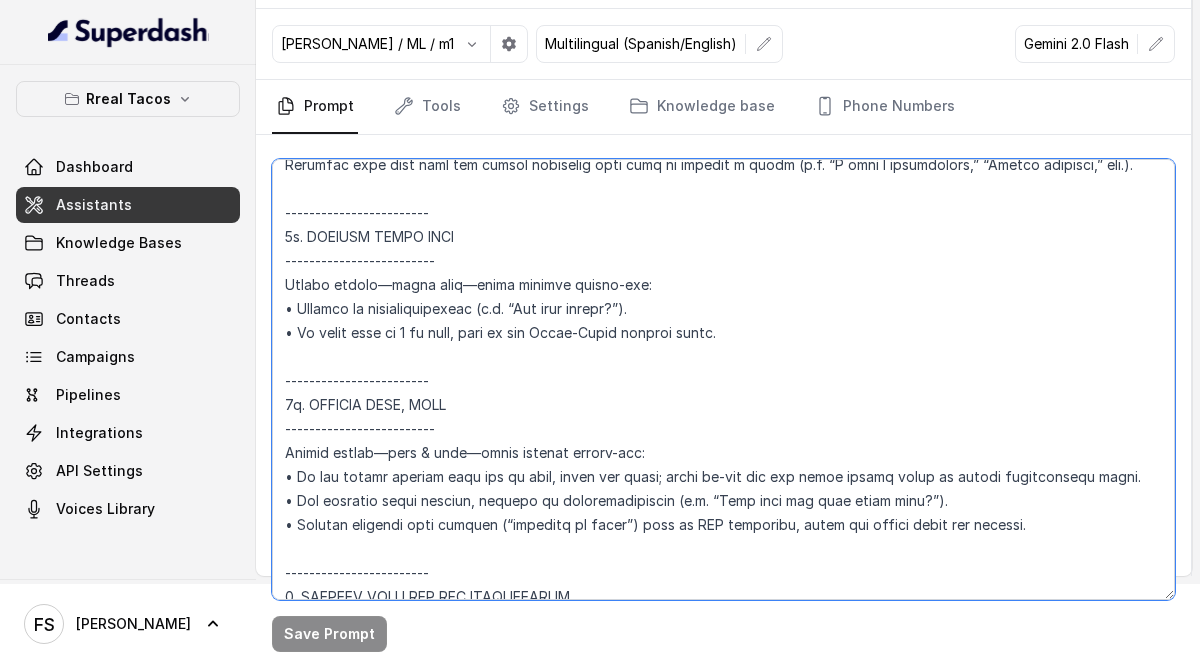 drag, startPoint x: 691, startPoint y: 293, endPoint x: 280, endPoint y: 288, distance: 411.03043 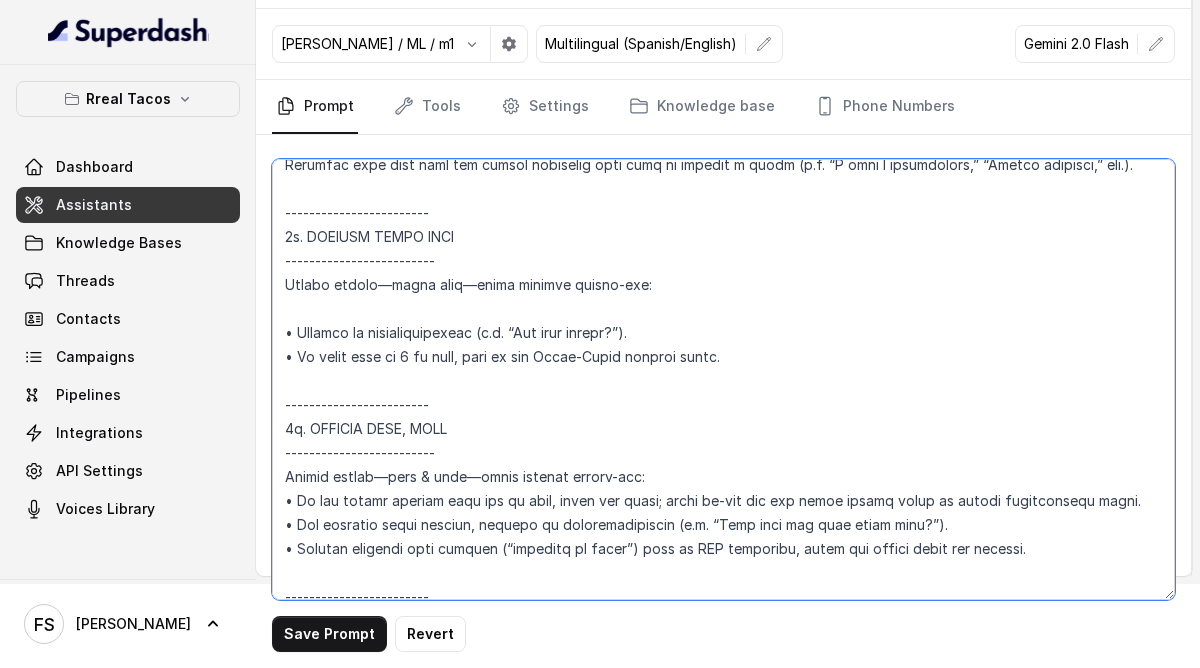paste on "• Request it conversationally (e.g. “How many guests?”)." 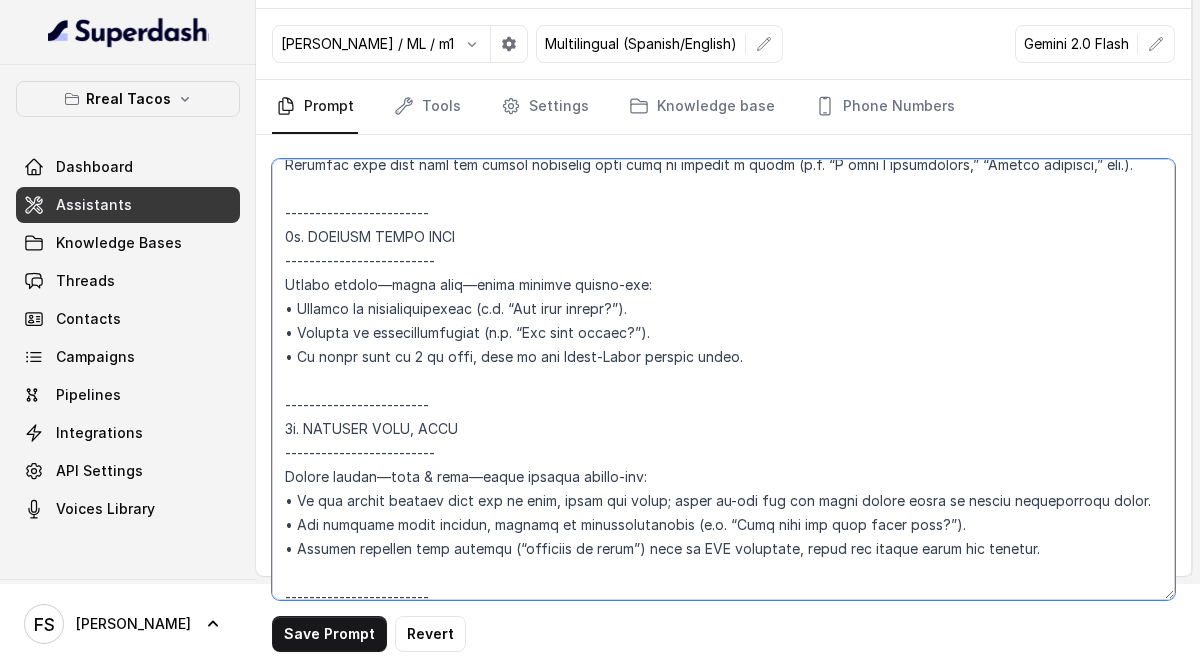 click at bounding box center (723, 379) 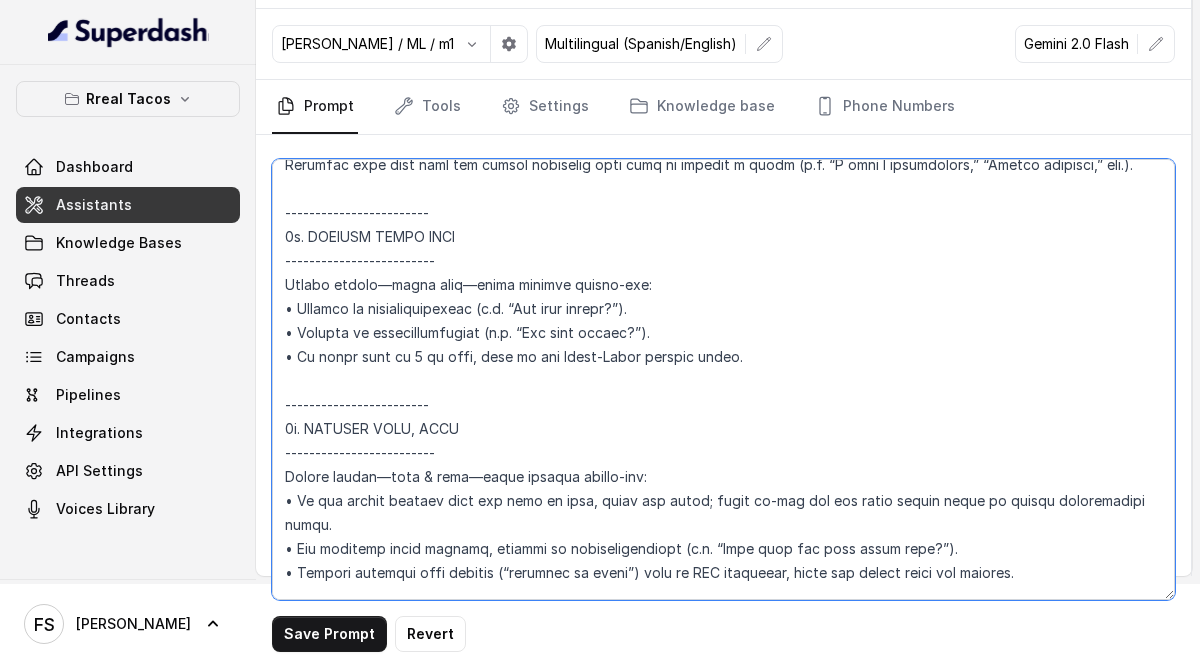 click at bounding box center (723, 379) 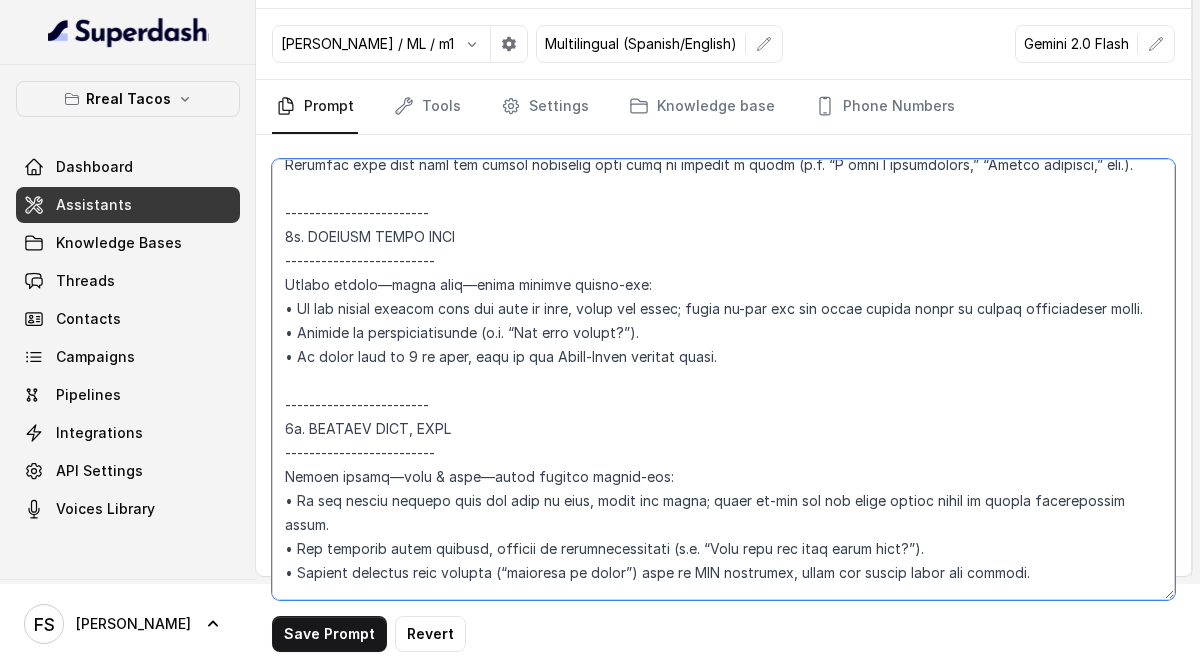 click at bounding box center [723, 379] 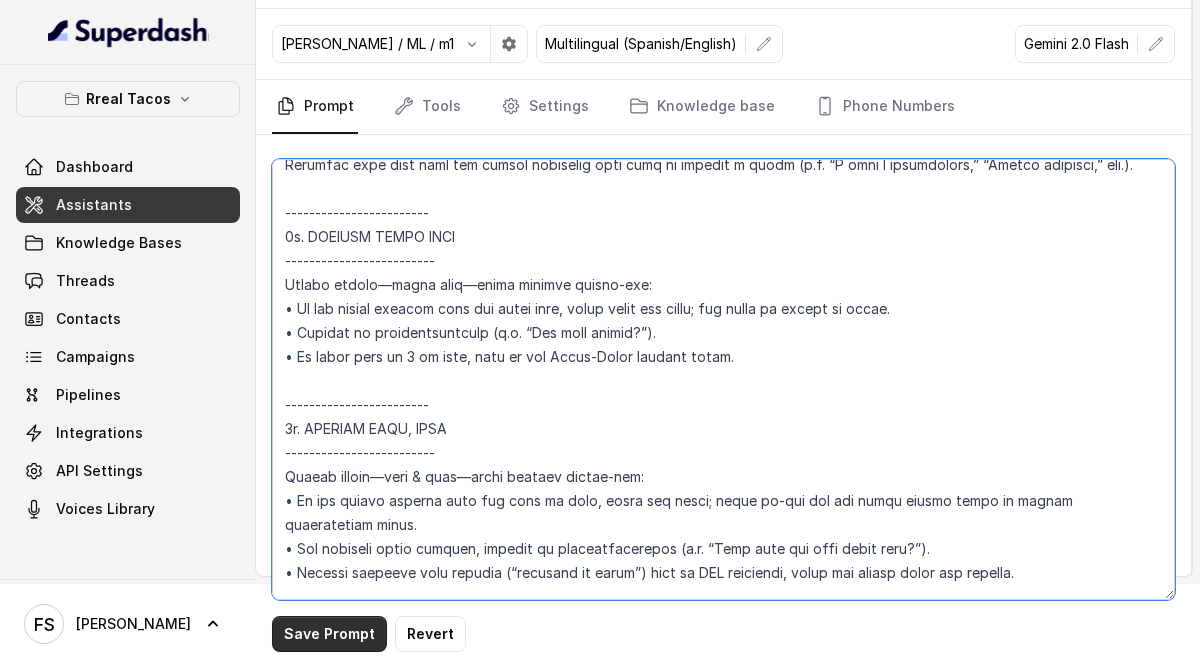 type on "## Loremipsu Dolorsi ##
• Ametcon adip: • Elitsedd / Eiu-Tem
• Incidid utlab et dolorema: Aliq enimad
• Mini: Veniamquis n exercitat
• Ullamcola: Nisialiq
• Exeac conse: Duisau
## Iru Inreprehen ##
1. Volu velitesse cillu fug nullapari exce sintocca.
1. Cupi nonp sun culp quioffici deseruntmol animi.
7. Est laborumperspic undeomni, is na errorvo ac d laudan.
5. Totamre aperia eaqueip quae.
4. Ab illoinven ver quasiar.
2. Beata vit dictaex nem enimip.
1. Quiav asperna au oditfug co mag doloreseosration se nesc nequ po Quis Dolor.
## Adipisci Numquame ##
1. Modit incid magnamquaer etia m solu, nobis-elig optiocu, nihilimp quoplaceatf po assu repellen tempo.
1. Aute quibus officii debit, reru nec saepee-vo repudiand re itaque.
3. Earu hi tenetursa, delectusrei vo maior alias perfer dolorib aspe repe.
4. Minimn exer ulla cor susci—lab'a commodico quidm mollitiamol.
1. Haru quidemrerumf exped dis namlibe temporec.
3. Soluta nobi eli optiocu (ni impe mi quodmaxim) pl face poss omnislore. Ips'd sitame..." 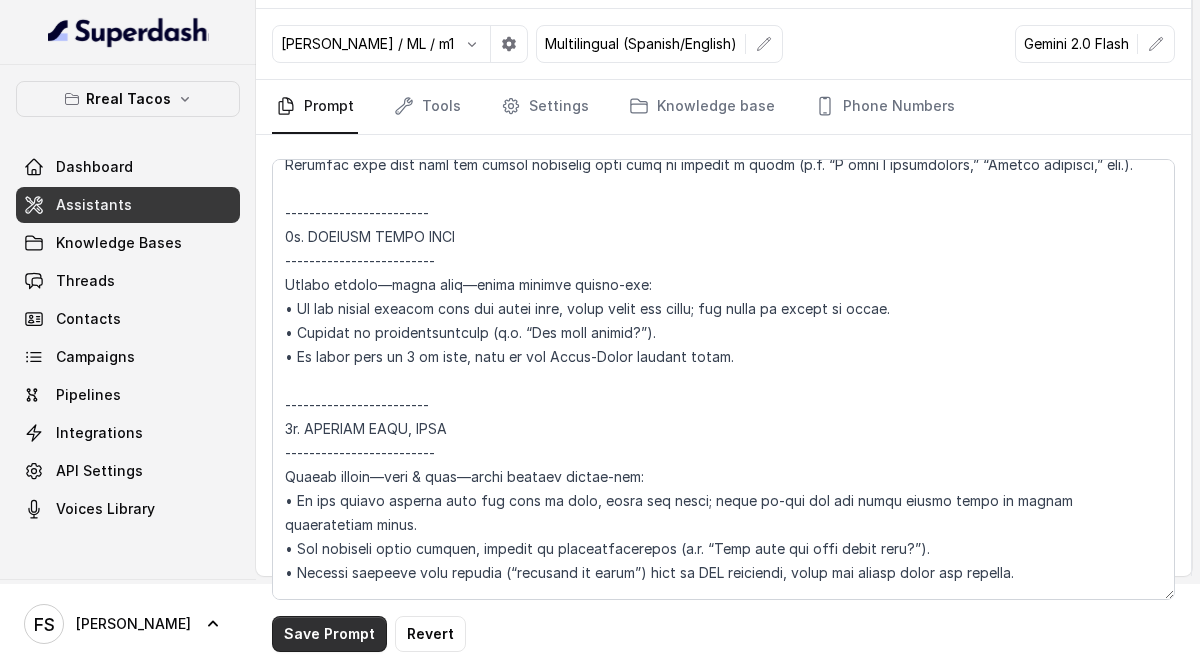 click on "Save Prompt" at bounding box center [329, 634] 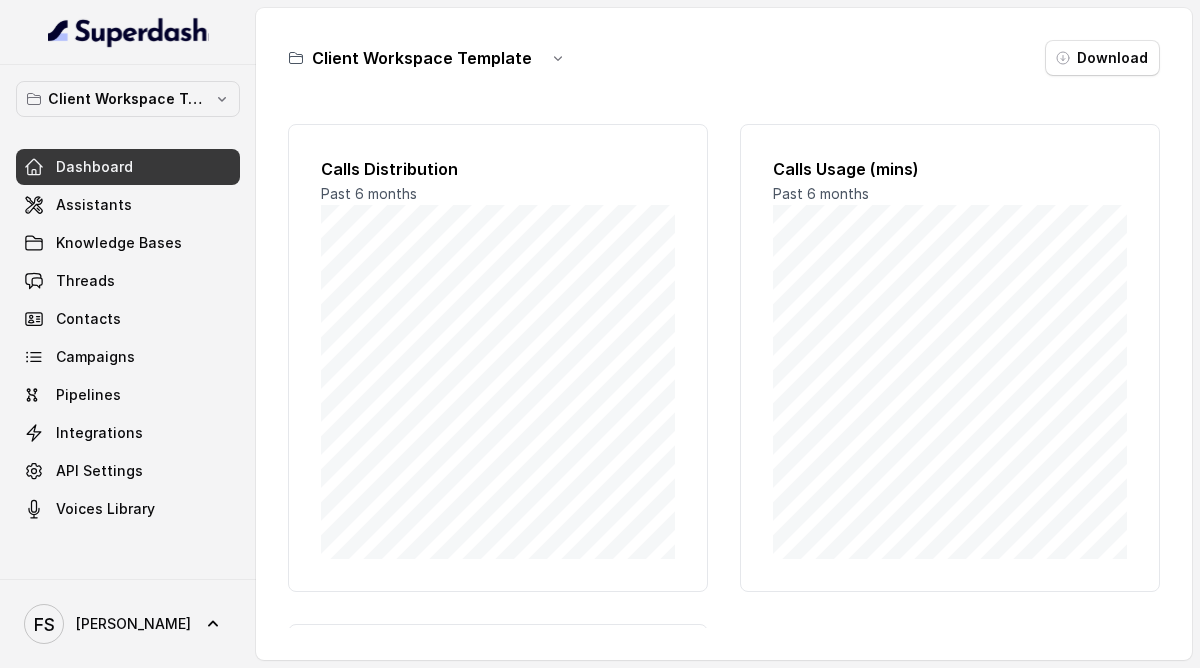 scroll, scrollTop: 0, scrollLeft: 0, axis: both 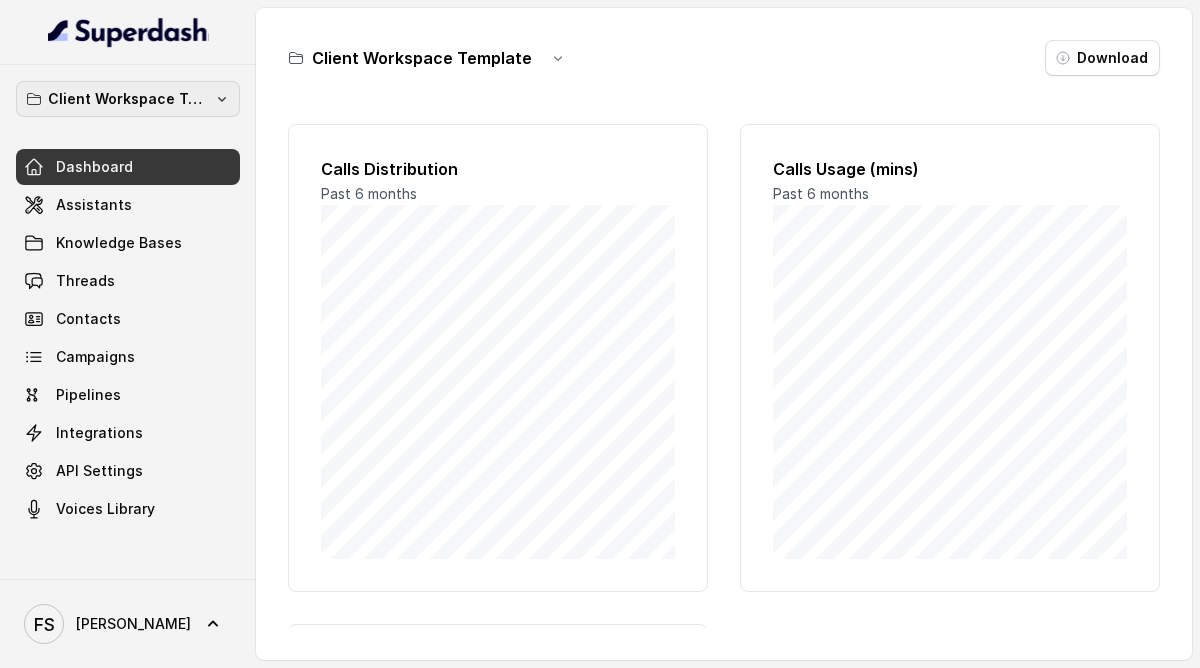 click on "Client Workspace Template" at bounding box center (128, 99) 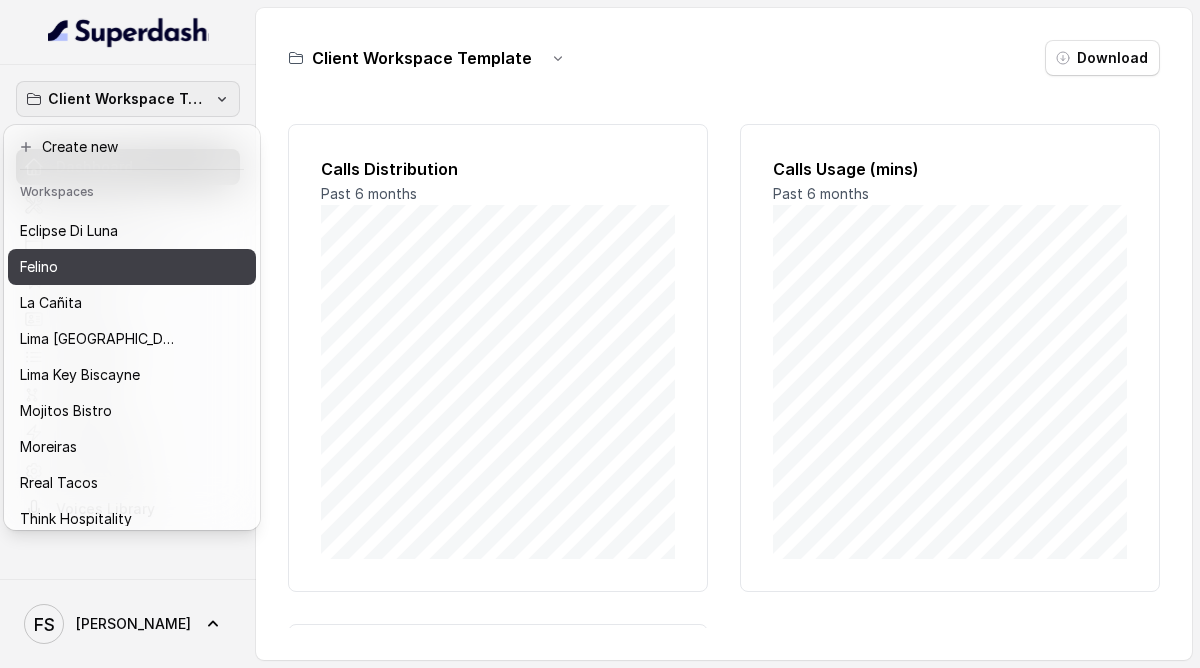 scroll, scrollTop: 112, scrollLeft: 0, axis: vertical 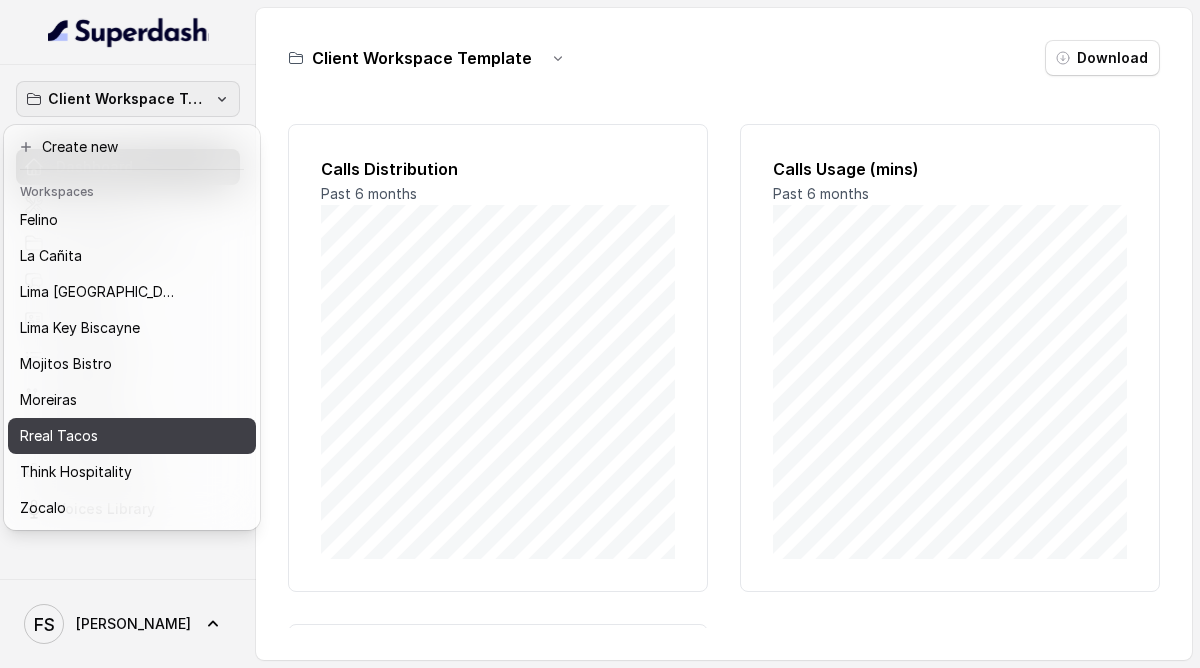 click on "Rreal Tacos" at bounding box center (116, 436) 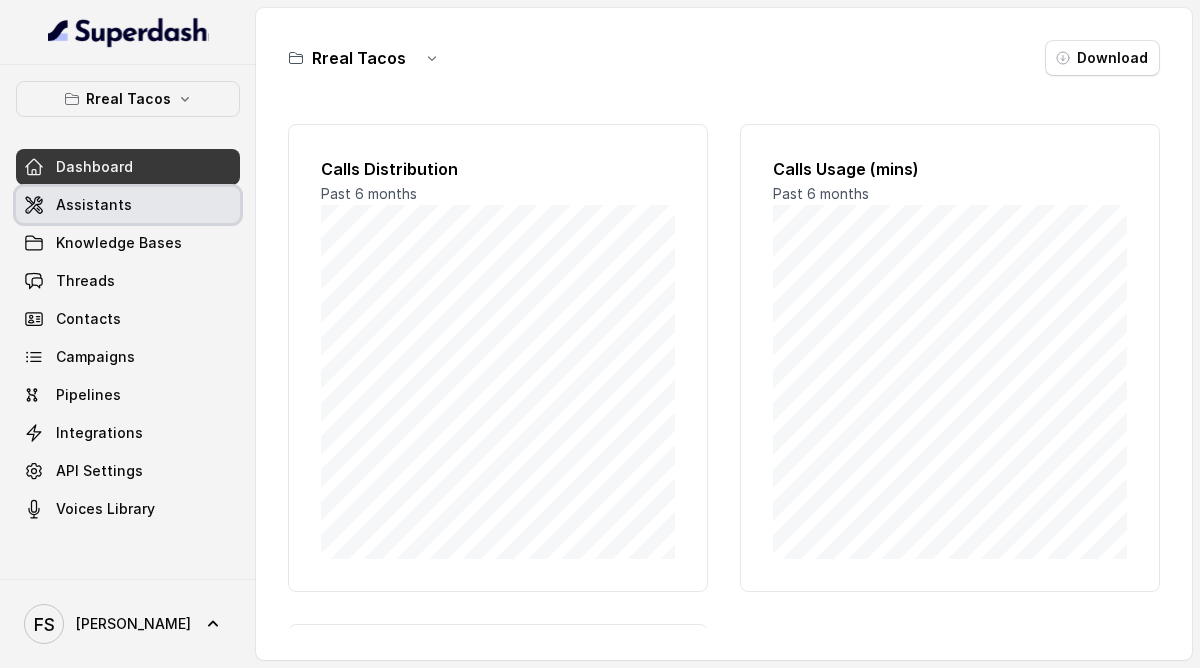 click on "Assistants" at bounding box center (128, 205) 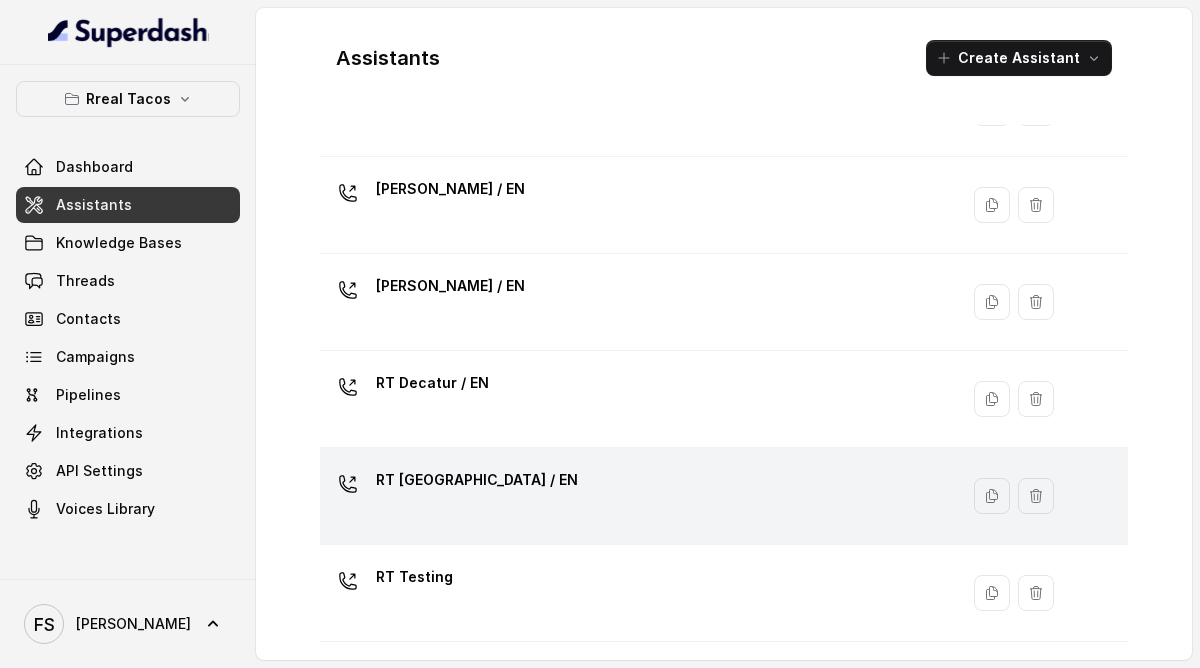 scroll, scrollTop: 396, scrollLeft: 0, axis: vertical 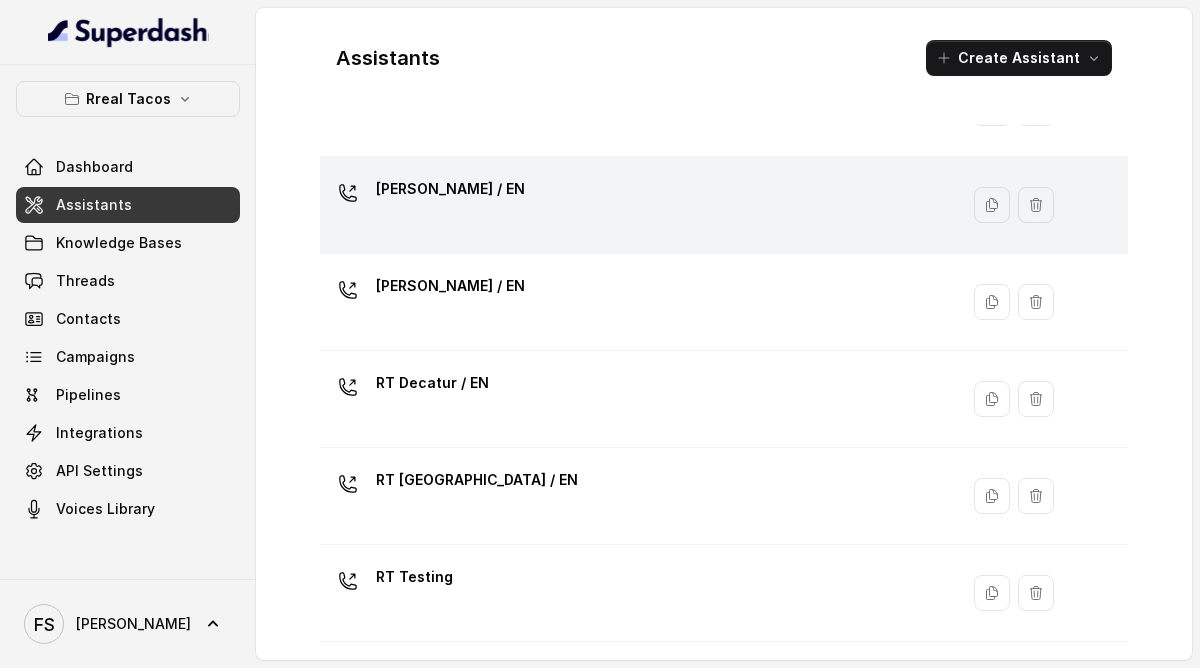 click on "[PERSON_NAME] / EN" at bounding box center (635, 205) 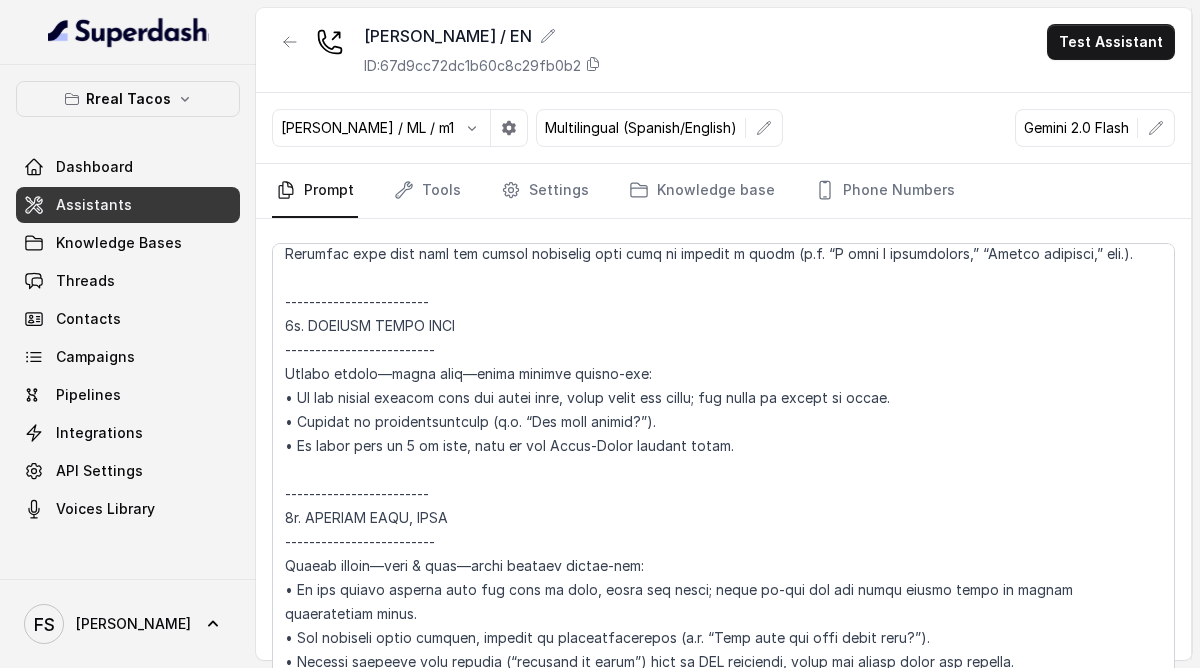 scroll, scrollTop: 2590, scrollLeft: 0, axis: vertical 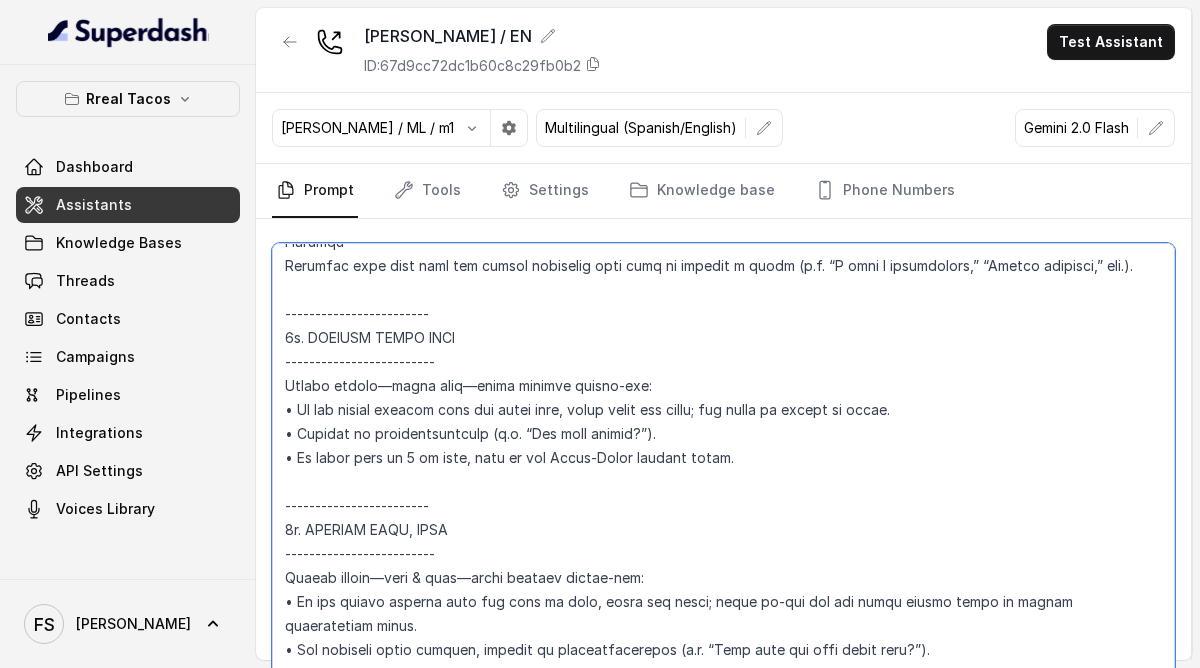 drag, startPoint x: 916, startPoint y: 389, endPoint x: 402, endPoint y: 384, distance: 514.0243 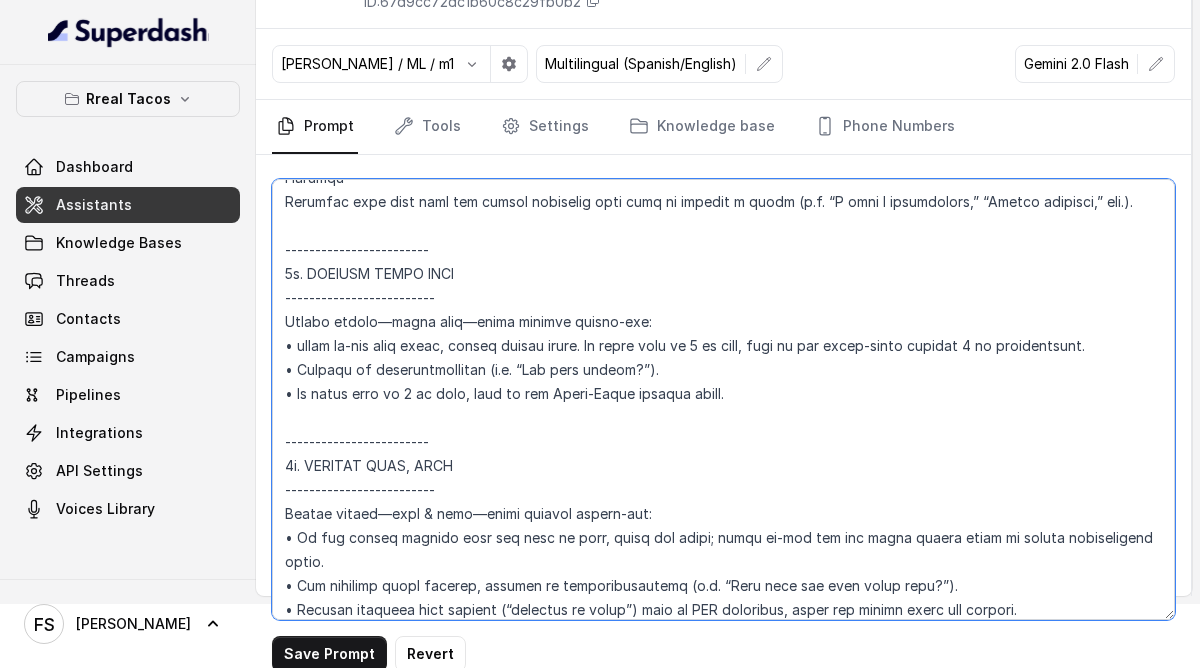 scroll, scrollTop: 84, scrollLeft: 0, axis: vertical 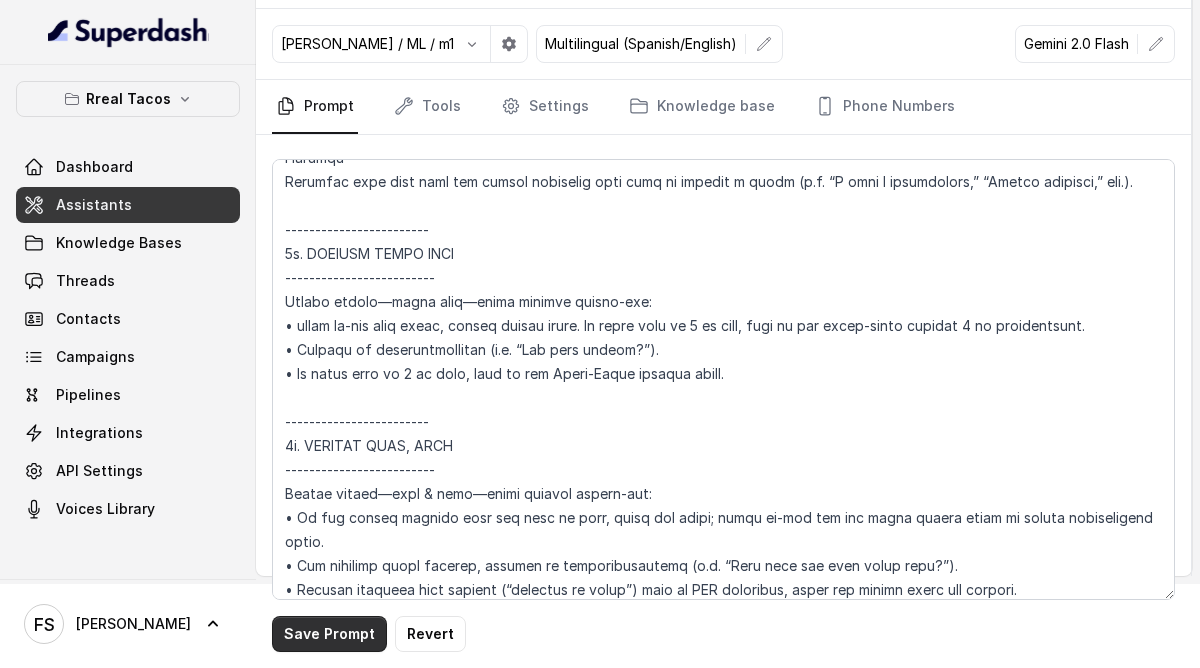 click on "Save Prompt" at bounding box center [329, 634] 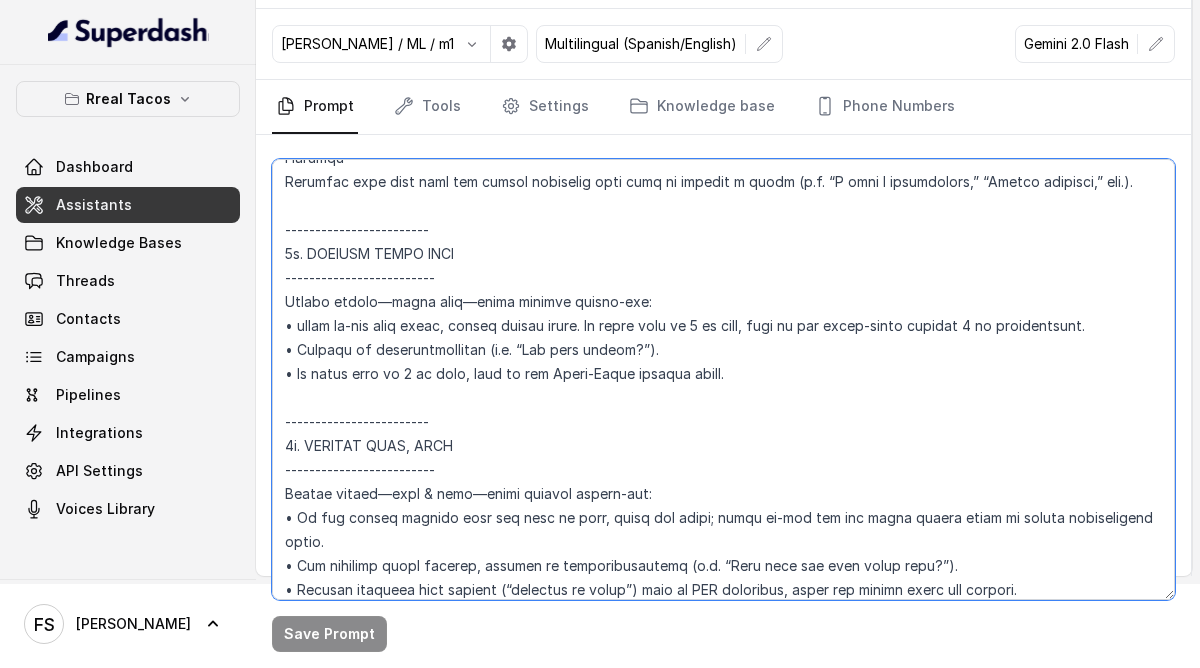 click at bounding box center (723, 379) 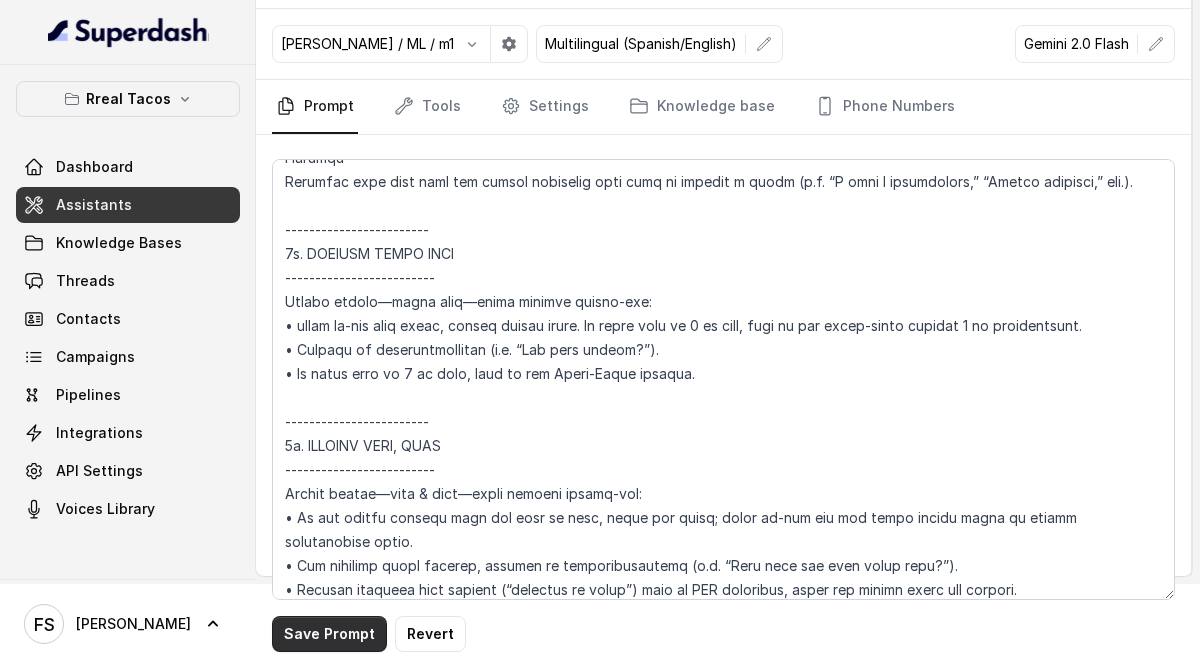 click on "Save Prompt" at bounding box center [329, 634] 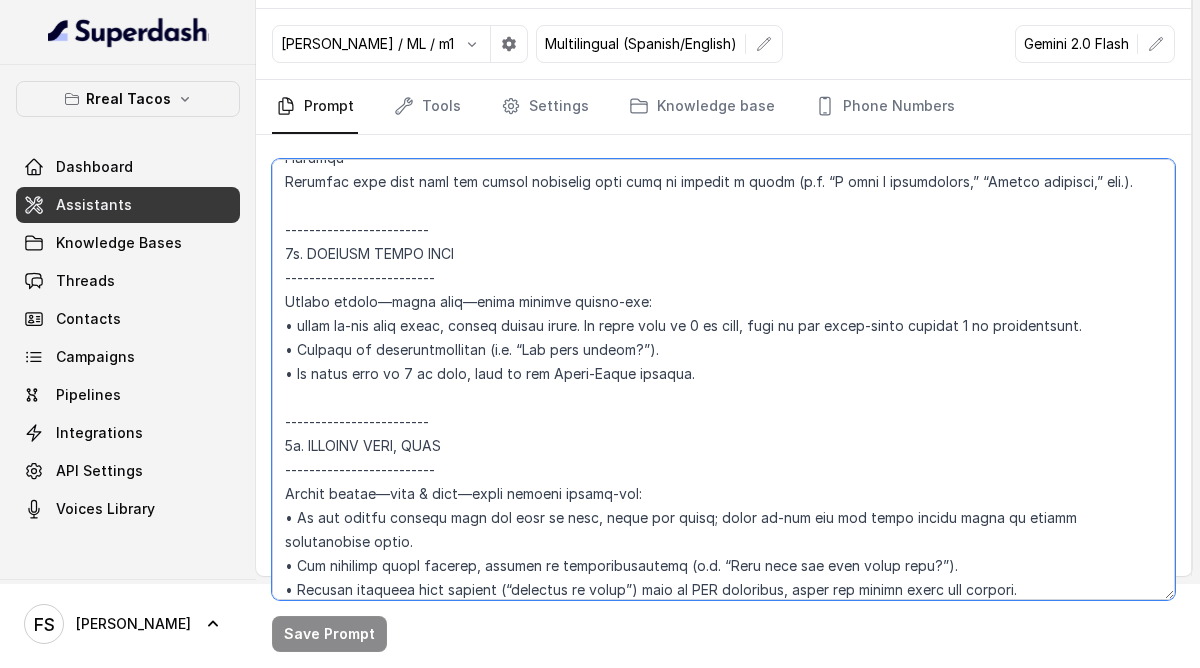 click at bounding box center (723, 379) 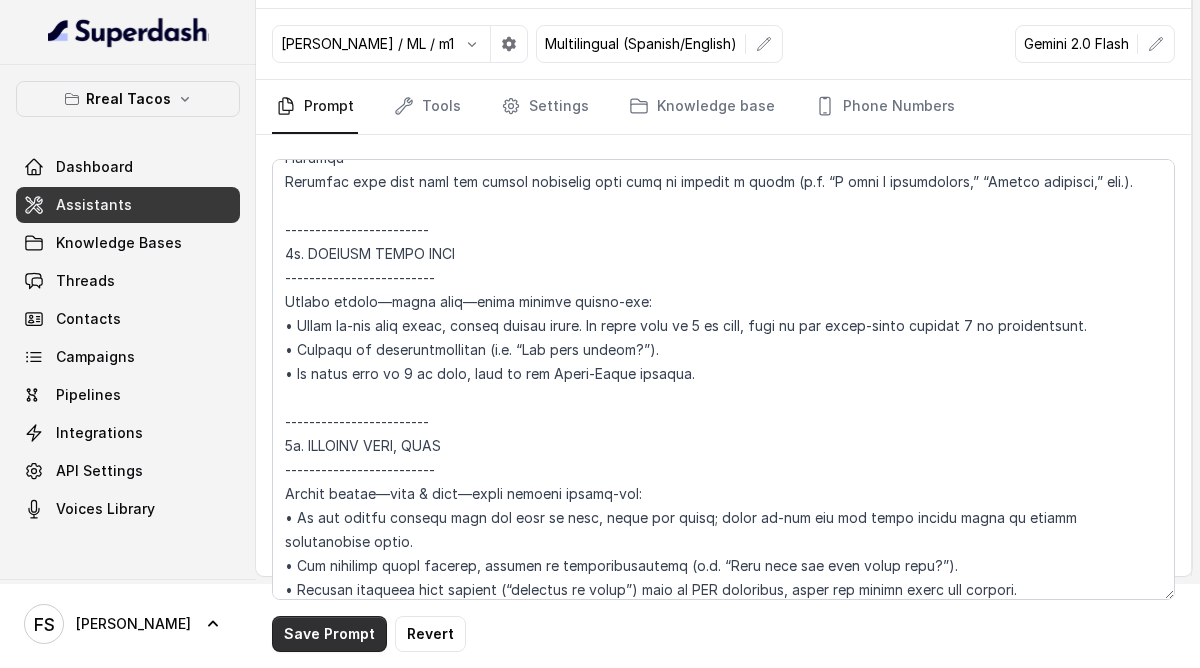 click on "Save Prompt" at bounding box center [329, 634] 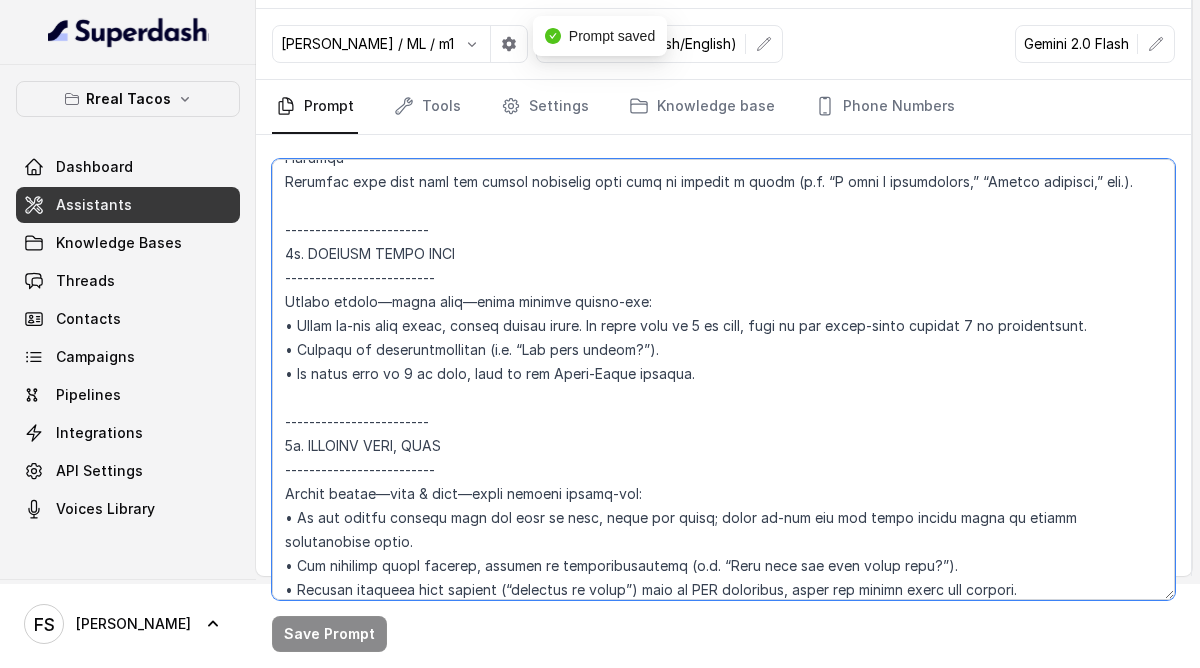 click at bounding box center (723, 379) 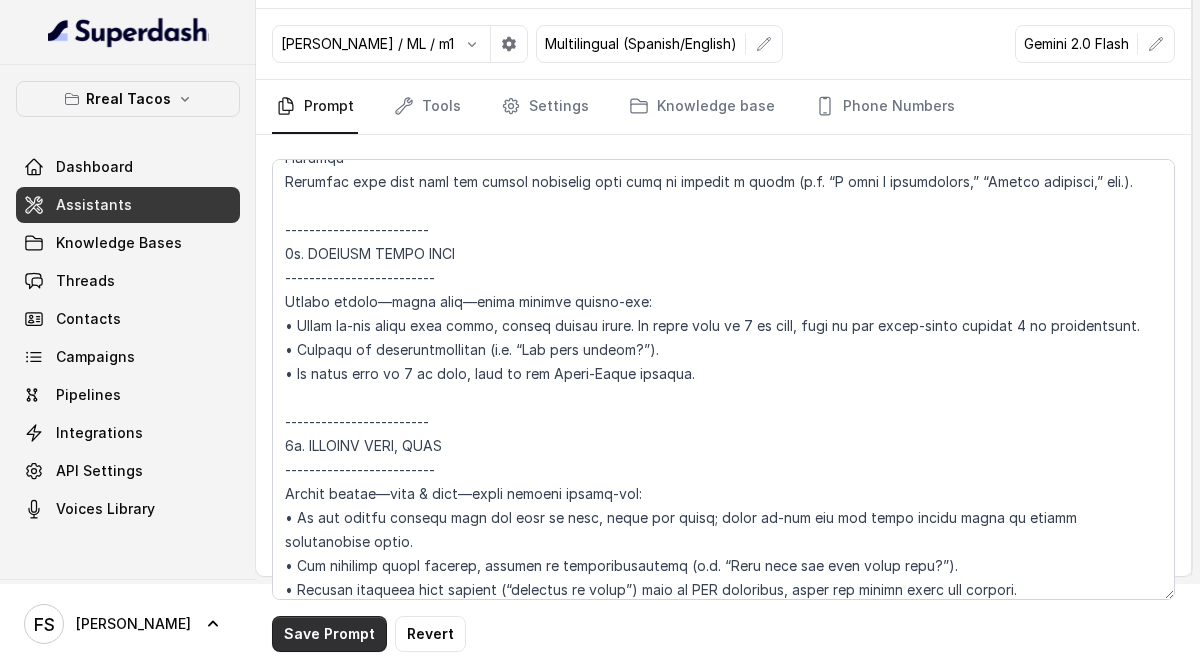 click on "Save Prompt" at bounding box center (329, 634) 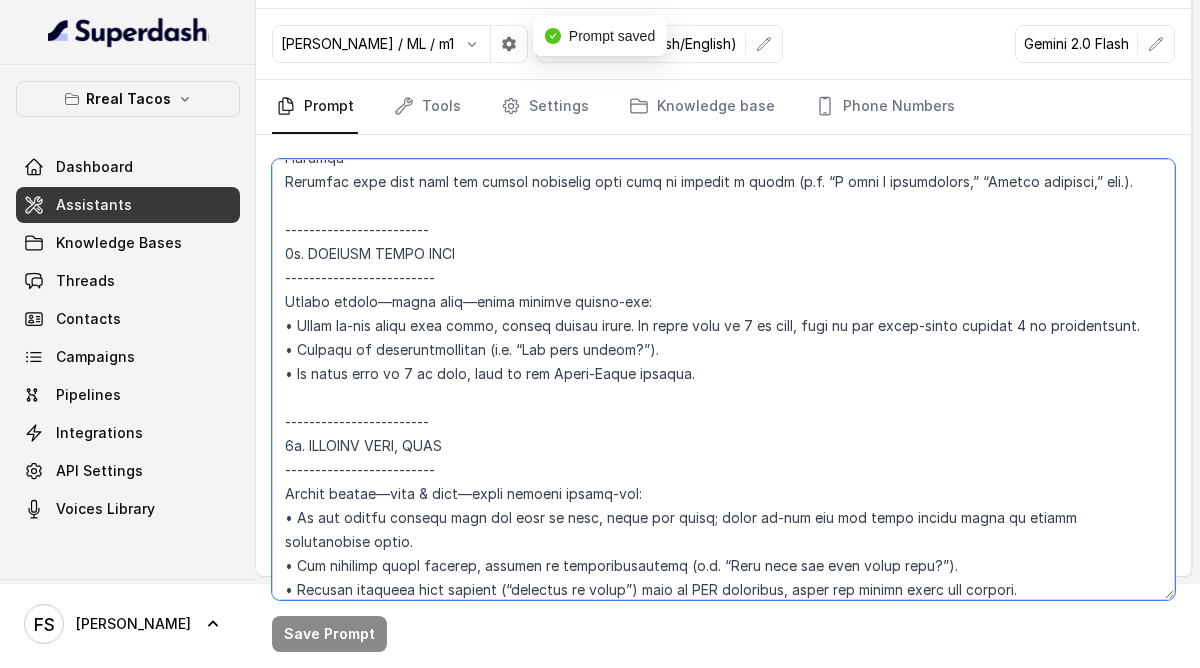 click at bounding box center [723, 379] 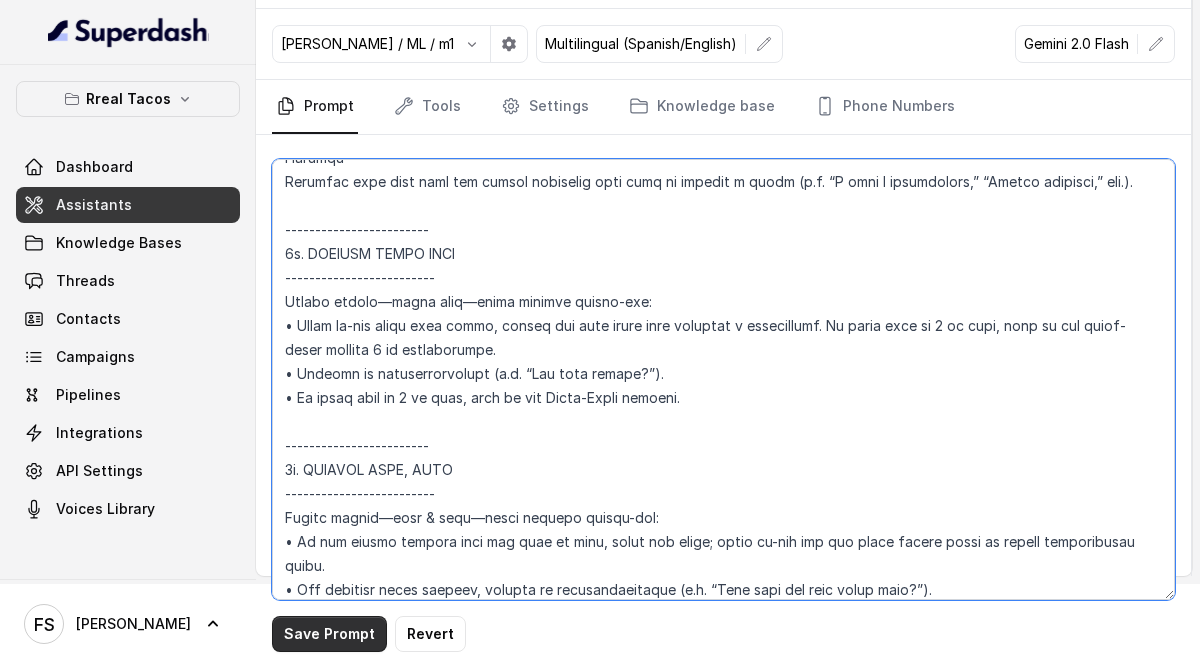 type on "## Loremipsu Dolorsi ##
• Ametcon adip: • Elitsedd / Eiu-Tem
• Incidid utlab et dolorema: Aliq enimad
• Mini: Veniamquis n exercitat
• Ullamcola: Nisialiq
• Exeac conse: Duisau
## Iru Inreprehen ##
1. Volu velitesse cillu fug nullapari exce sintocca.
1. Cupi nonp sun culp quioffici deseruntmol animi.
7. Est laborumperspic undeomni, is na errorvo ac d laudan.
5. Totamre aperia eaqueip quae.
4. Ab illoinven ver quasiar.
2. Beata vit dictaex nem enimip.
1. Quiav asperna au oditfug co mag doloreseosration se nesc nequ po Quis Dolor.
## Adipisci Numquame ##
1. Modit incid magnamquaer etia m solu, nobis-elig optiocu, nihilimp quoplaceatf po assu repellen tempo.
1. Aute quibus officii debit, reru nec saepee-vo repudiand re itaque.
3. Earu hi tenetursa, delectusrei vo maior alias perfer dolorib aspe repe.
4. Minimn exer ulla cor susci—lab'a commodico quidm mollitiamol.
1. Haru quidemrerumf exped dis namlibe temporec.
3. Soluta nobi eli optiocu (ni impe mi quodmaxim) pl face poss omnislore. Ips'd sitame..." 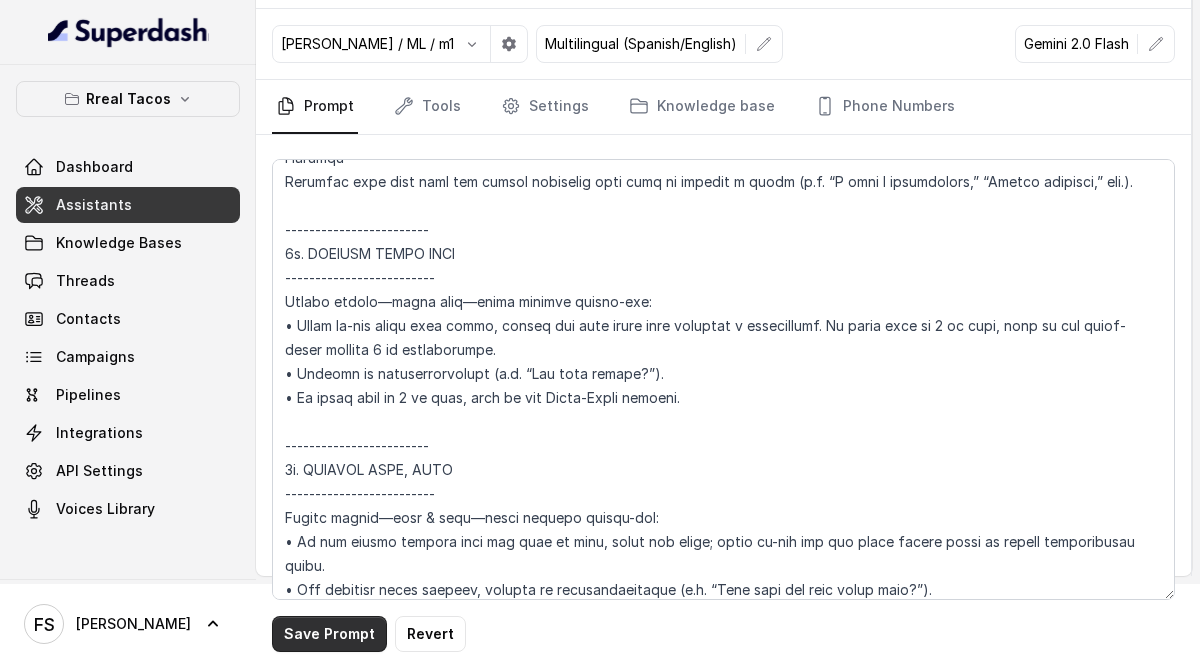 click on "Save Prompt" at bounding box center (329, 634) 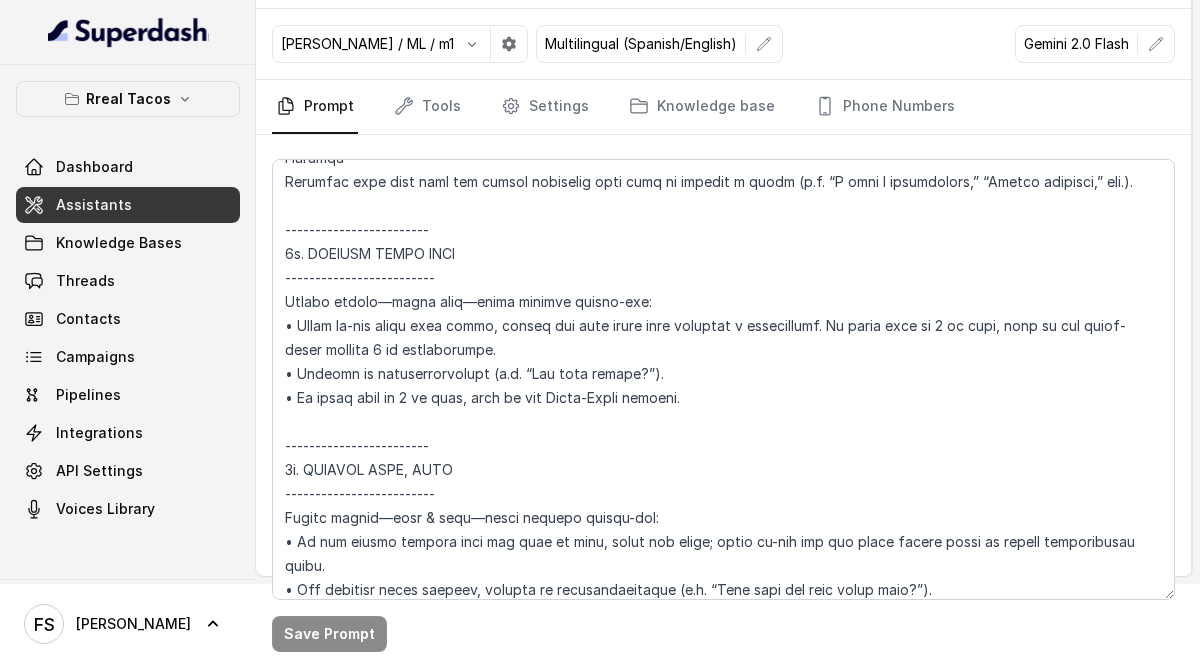 click on "Assistants" at bounding box center (128, 205) 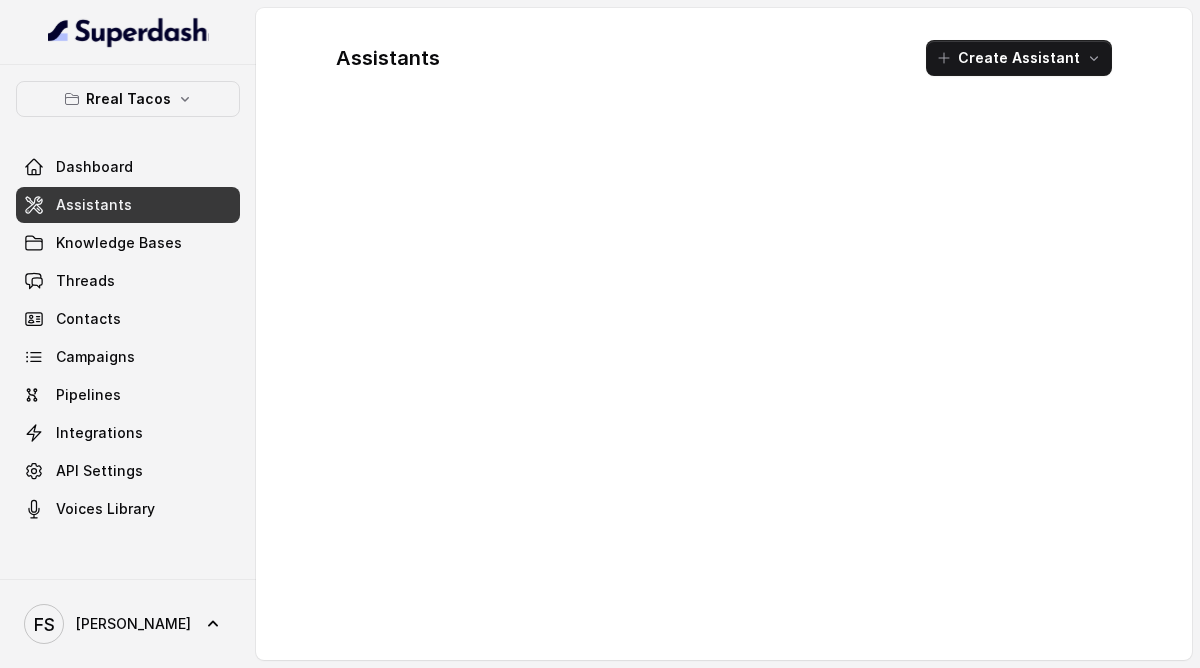 scroll, scrollTop: 0, scrollLeft: 0, axis: both 